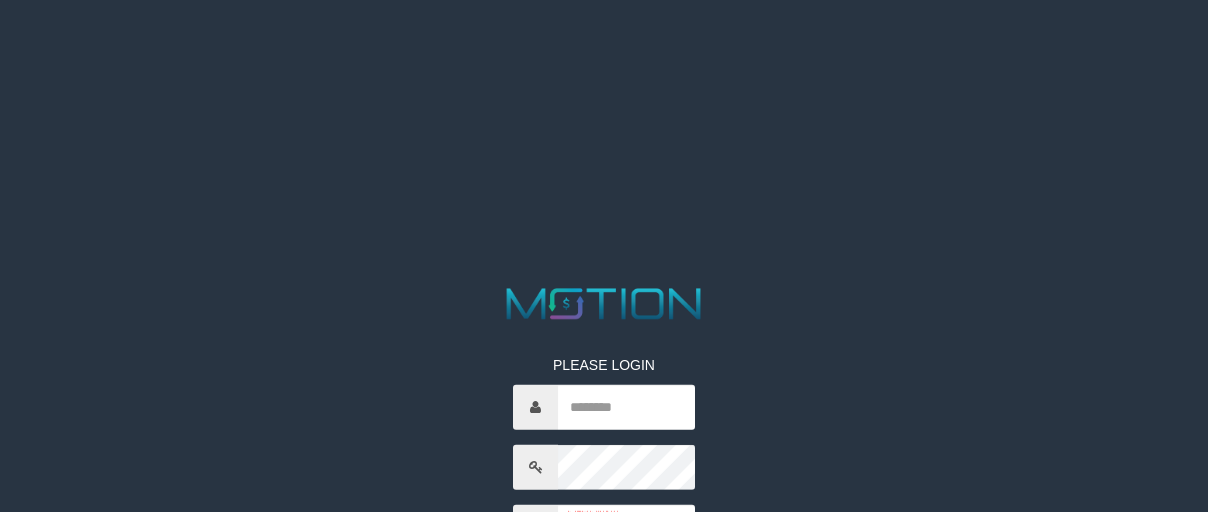 scroll, scrollTop: 0, scrollLeft: 0, axis: both 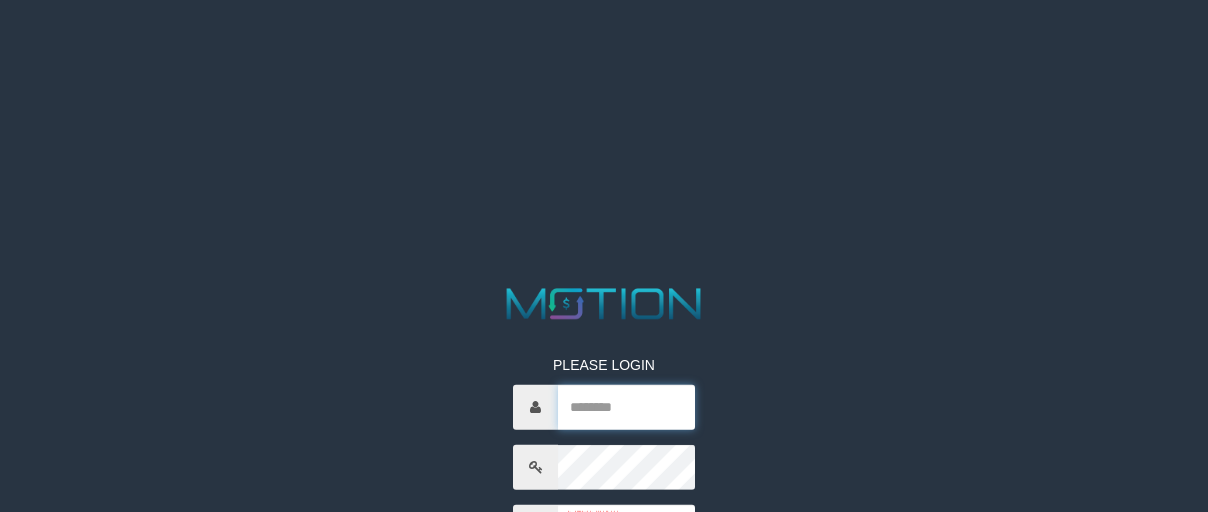 click at bounding box center [626, 406] 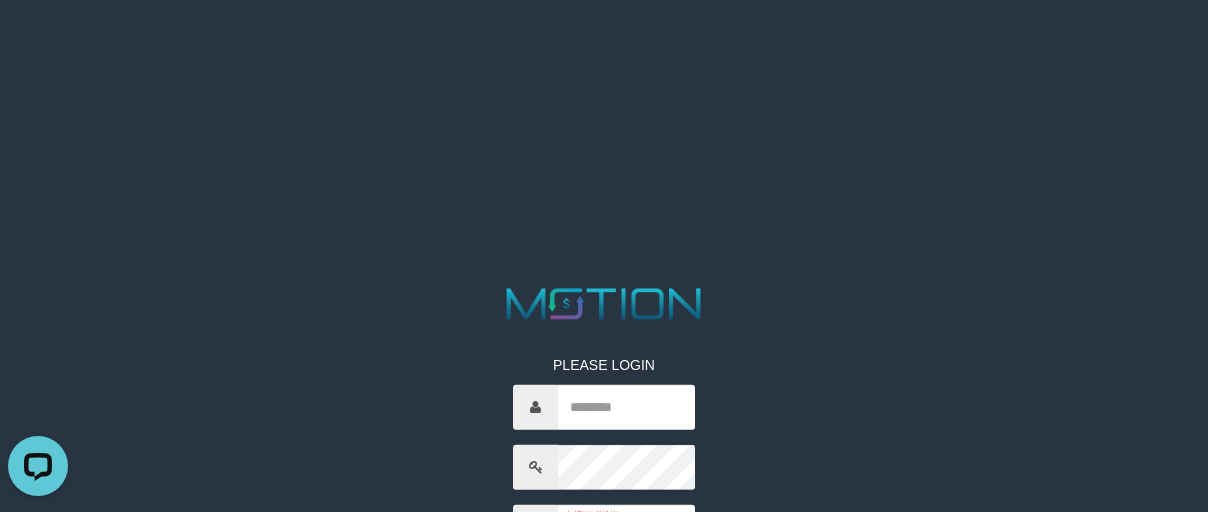 scroll, scrollTop: 0, scrollLeft: 0, axis: both 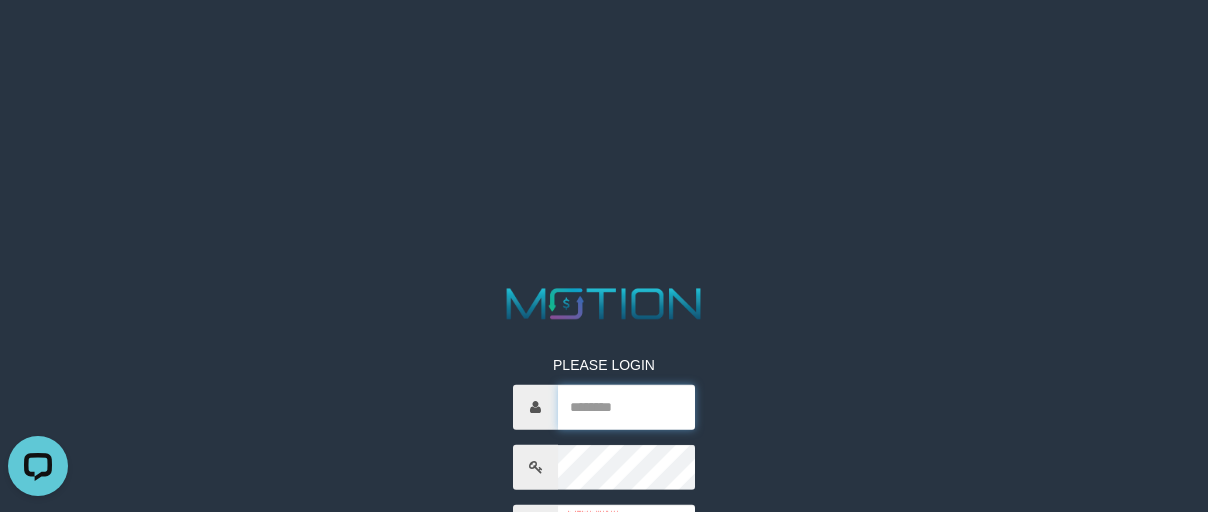 click at bounding box center [626, 406] 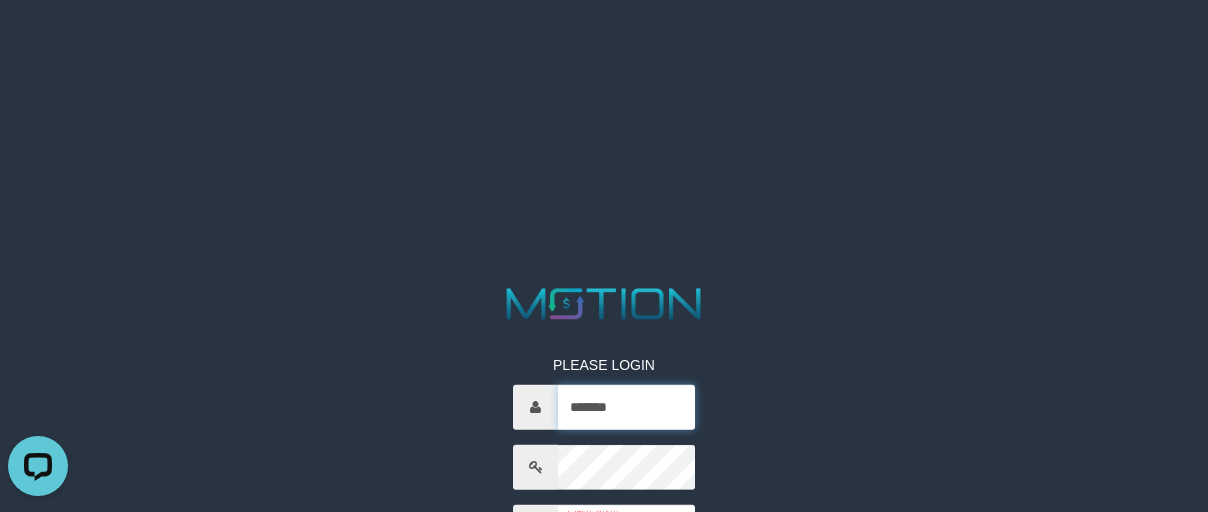 type on "*******" 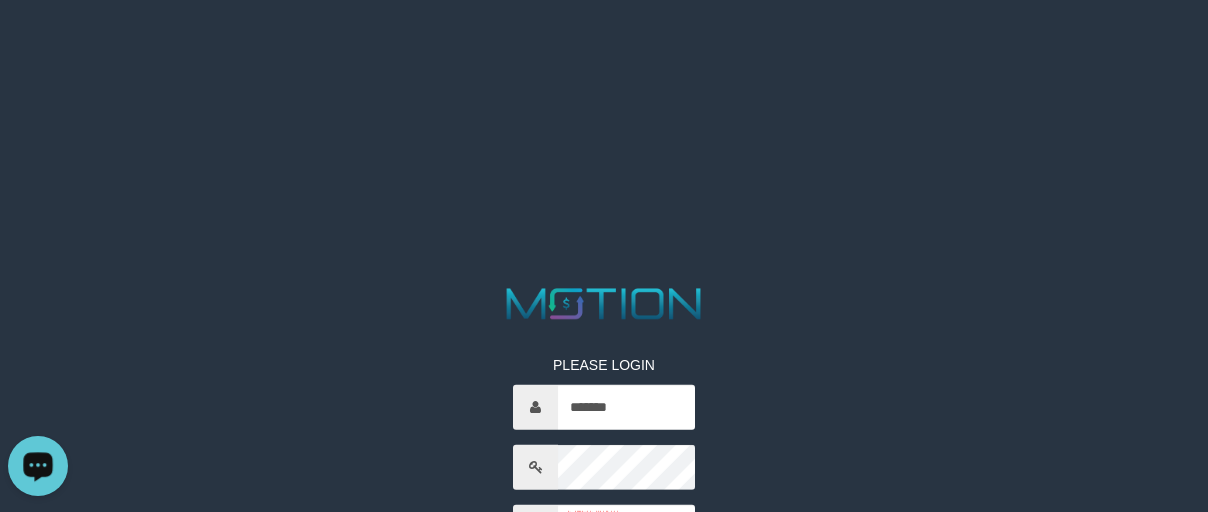 scroll, scrollTop: 100, scrollLeft: 0, axis: vertical 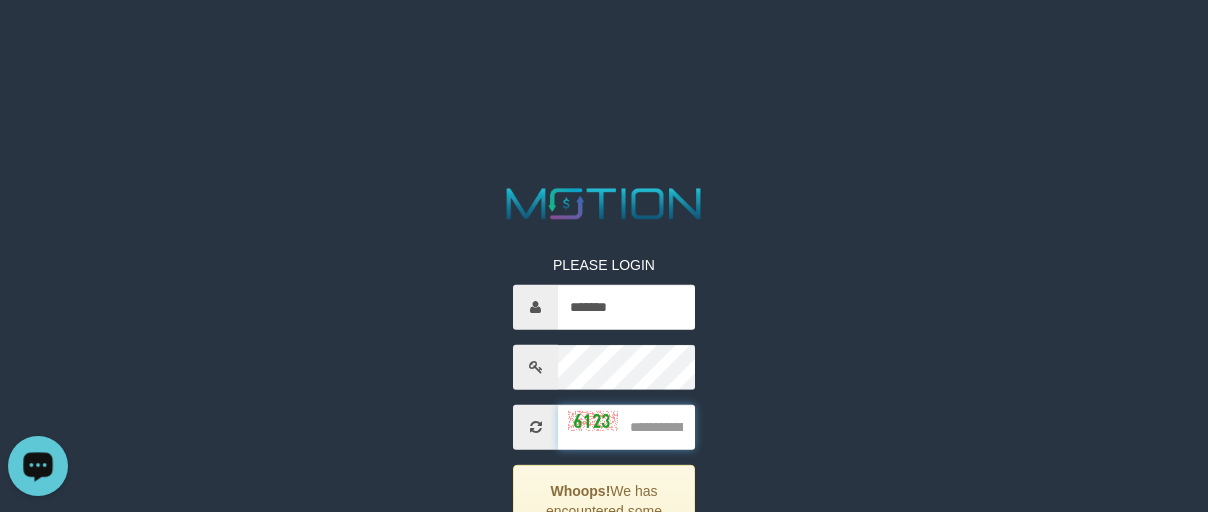 click at bounding box center (626, 426) 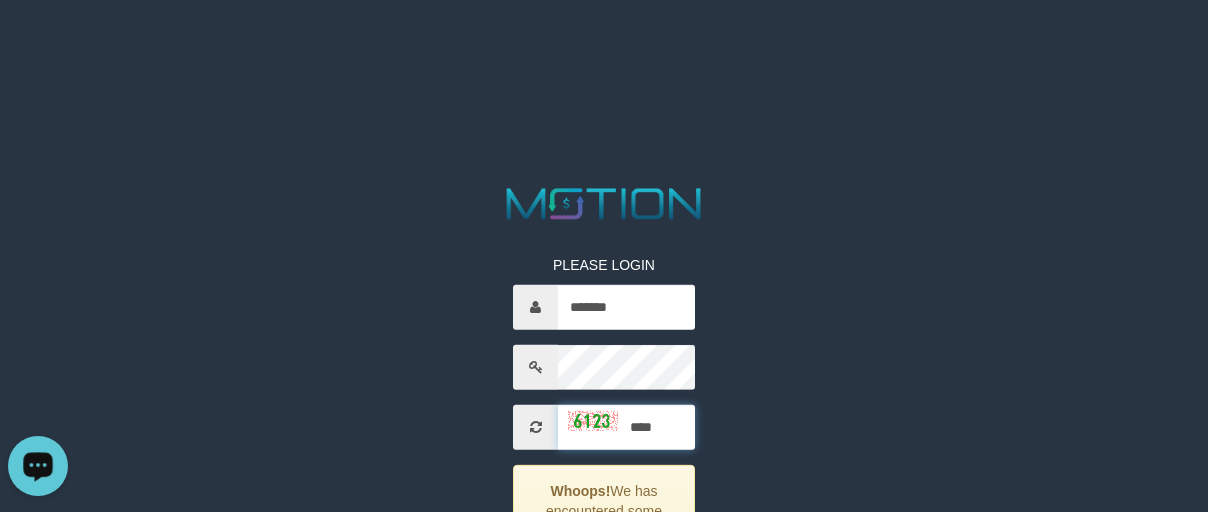 type on "****" 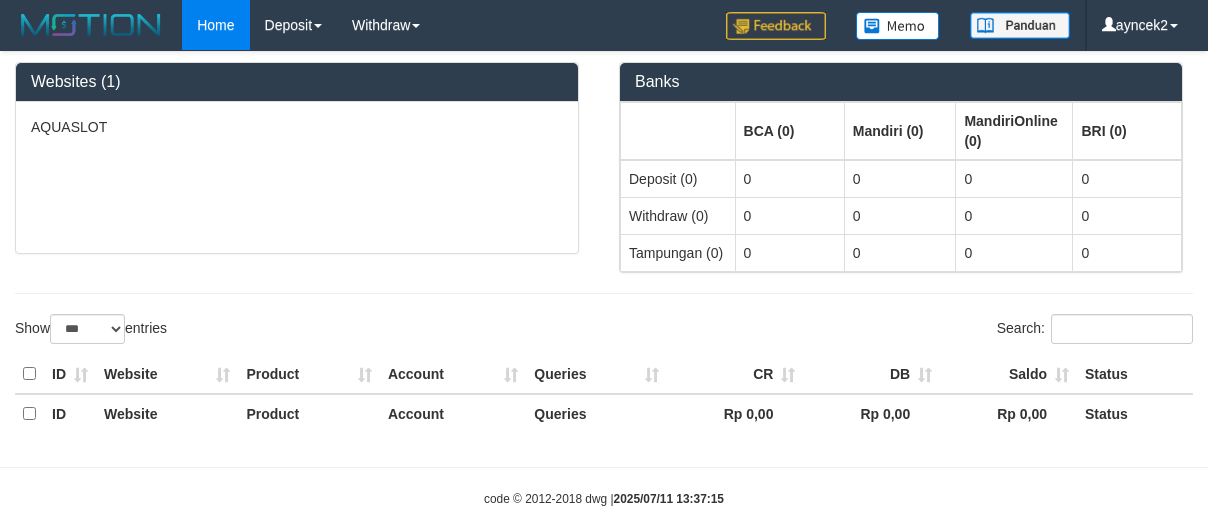 select on "***" 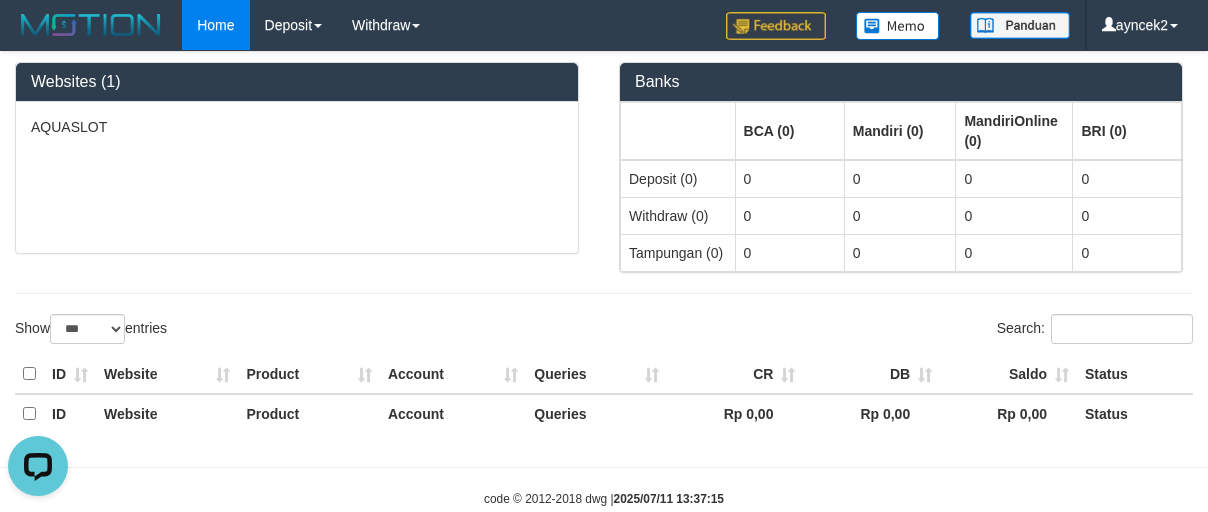 scroll, scrollTop: 0, scrollLeft: 0, axis: both 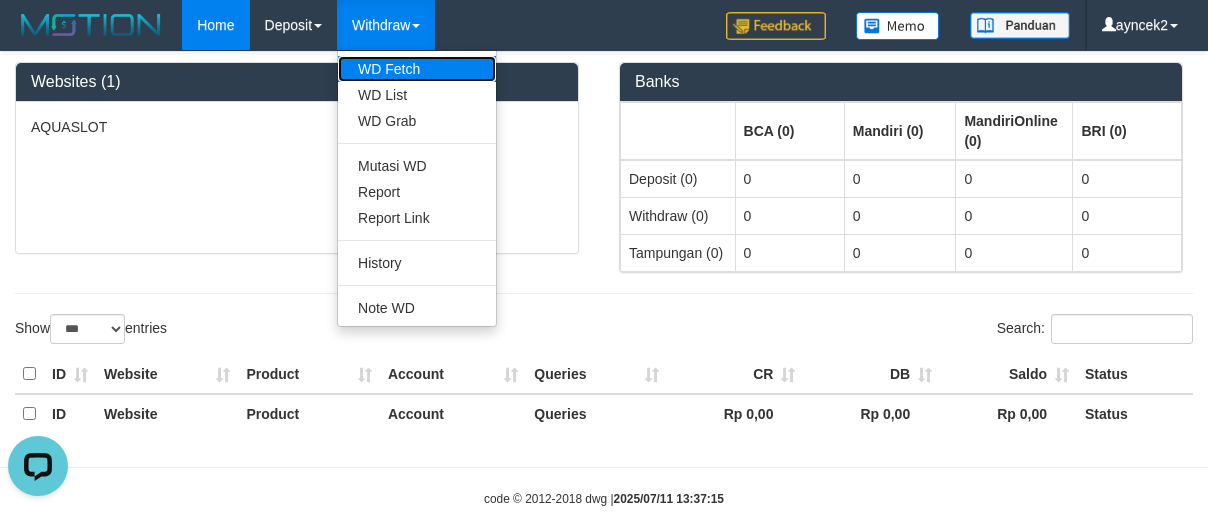 click on "WD Fetch" at bounding box center [417, 69] 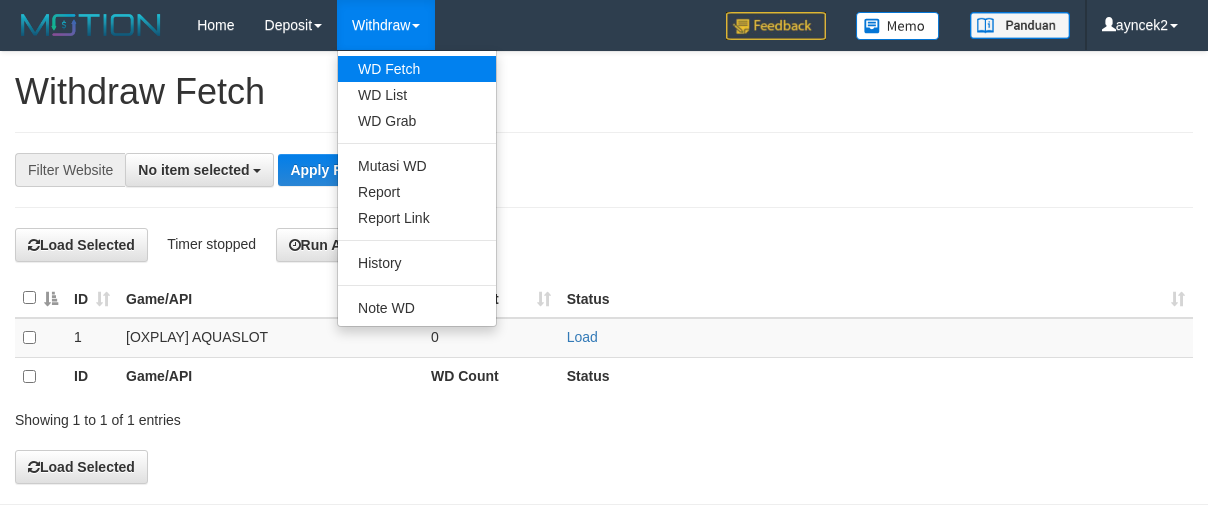 scroll, scrollTop: 0, scrollLeft: 0, axis: both 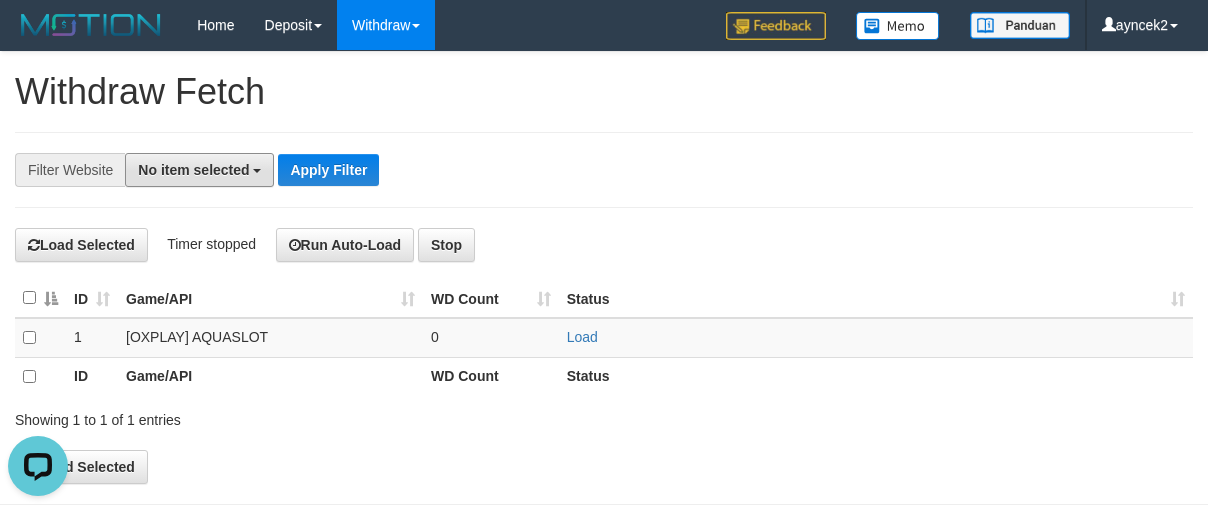 click on "No item selected" at bounding box center [199, 170] 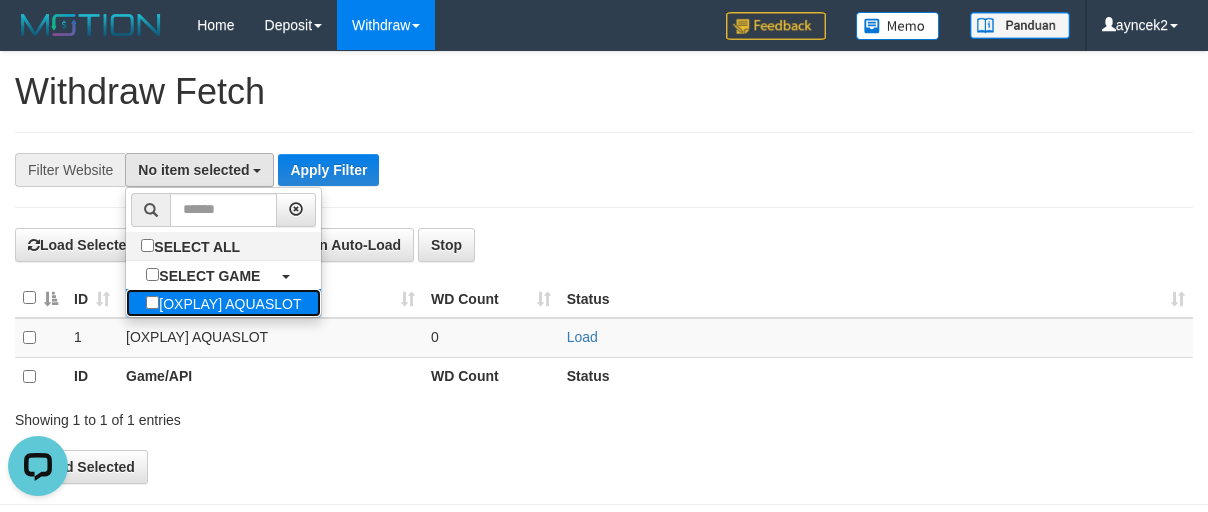 click on "[OXPLAY] AQUASLOT" at bounding box center (223, 303) 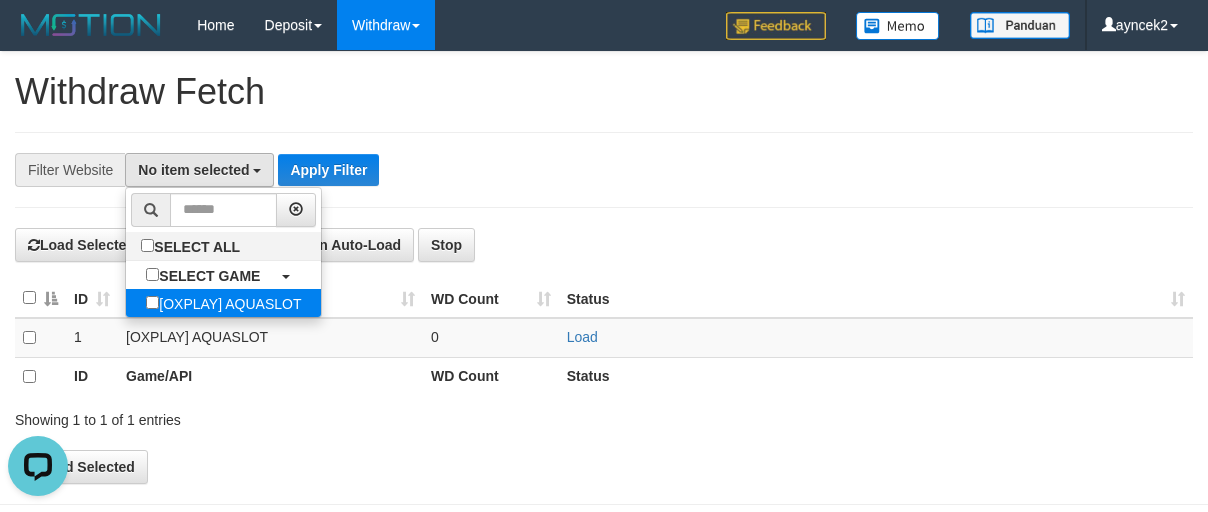 select on "***" 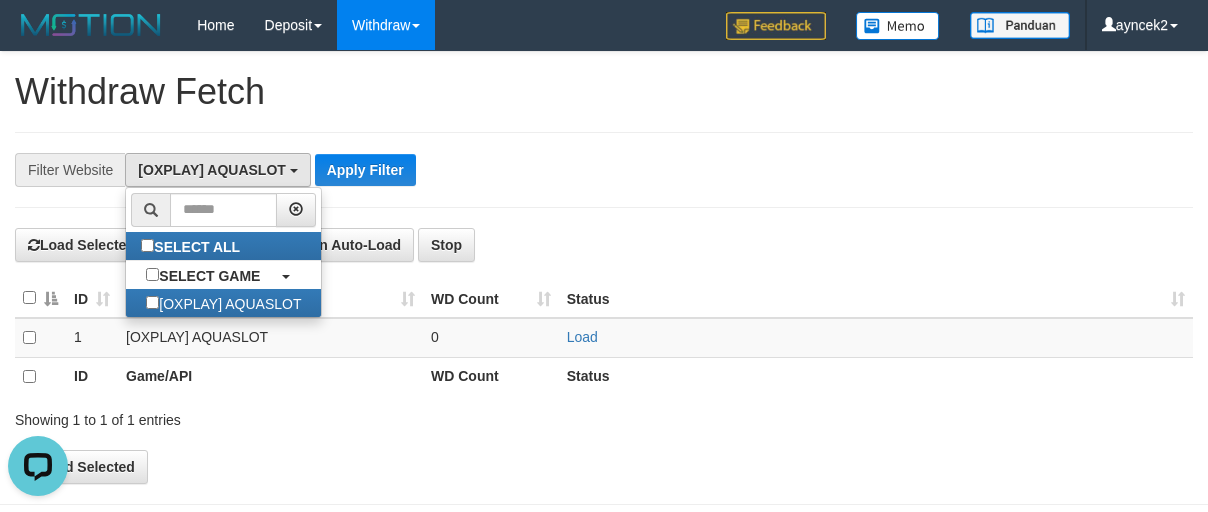 scroll, scrollTop: 18, scrollLeft: 0, axis: vertical 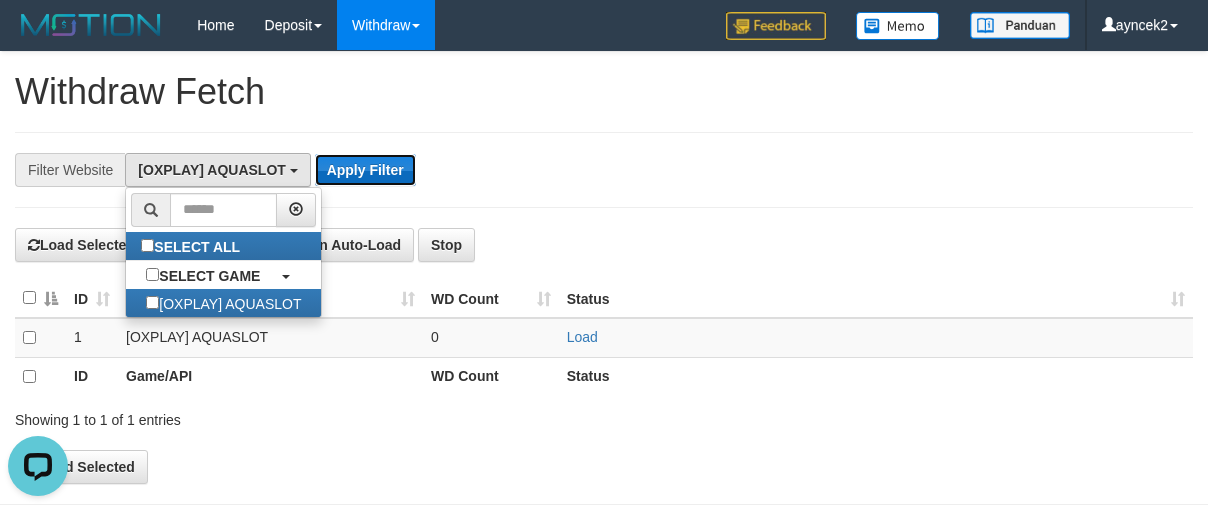click on "Apply Filter" at bounding box center (365, 170) 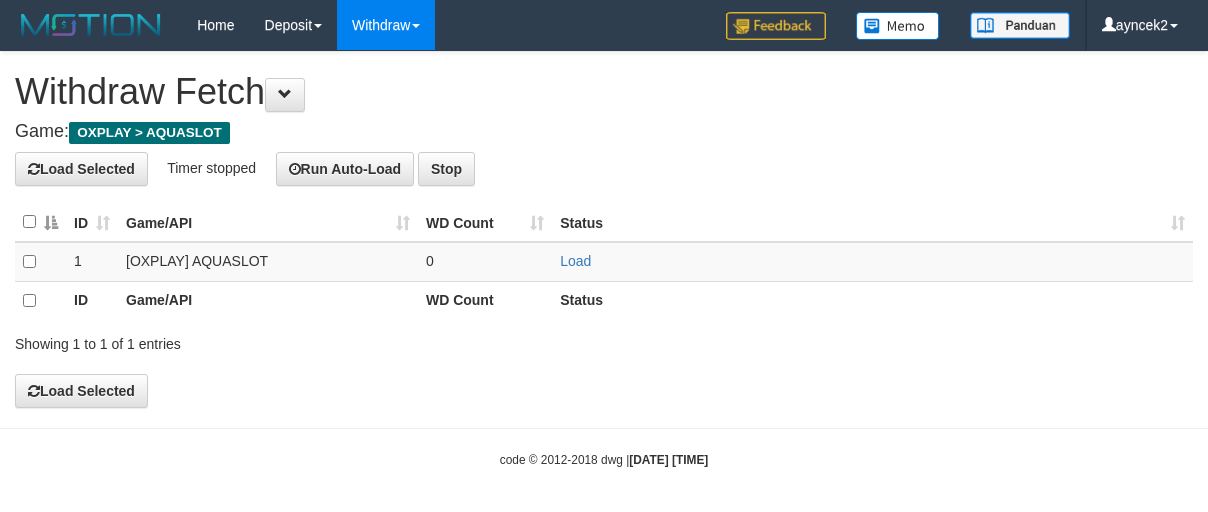 scroll, scrollTop: 0, scrollLeft: 0, axis: both 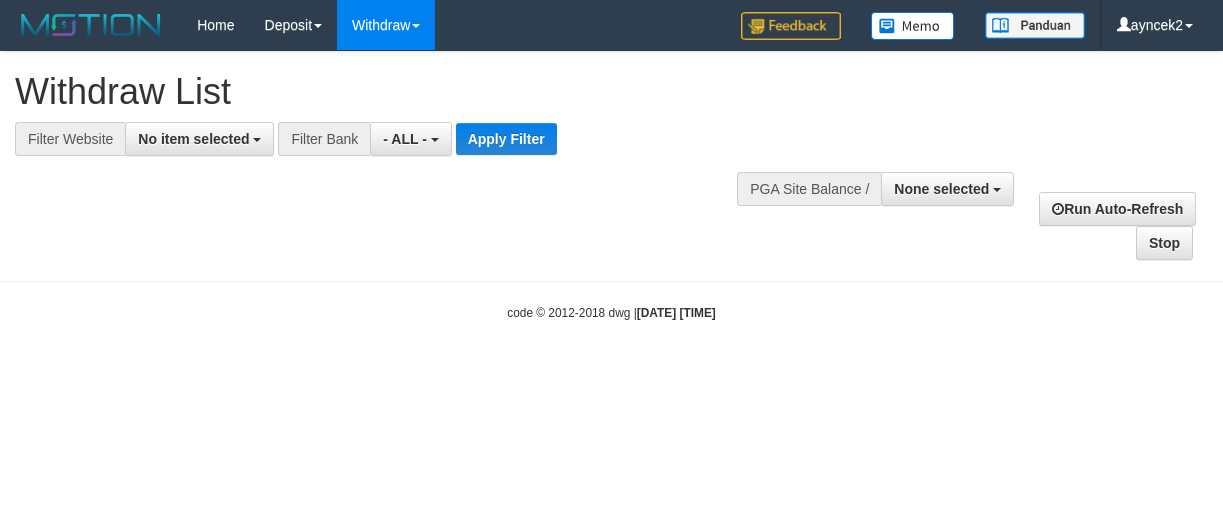 select 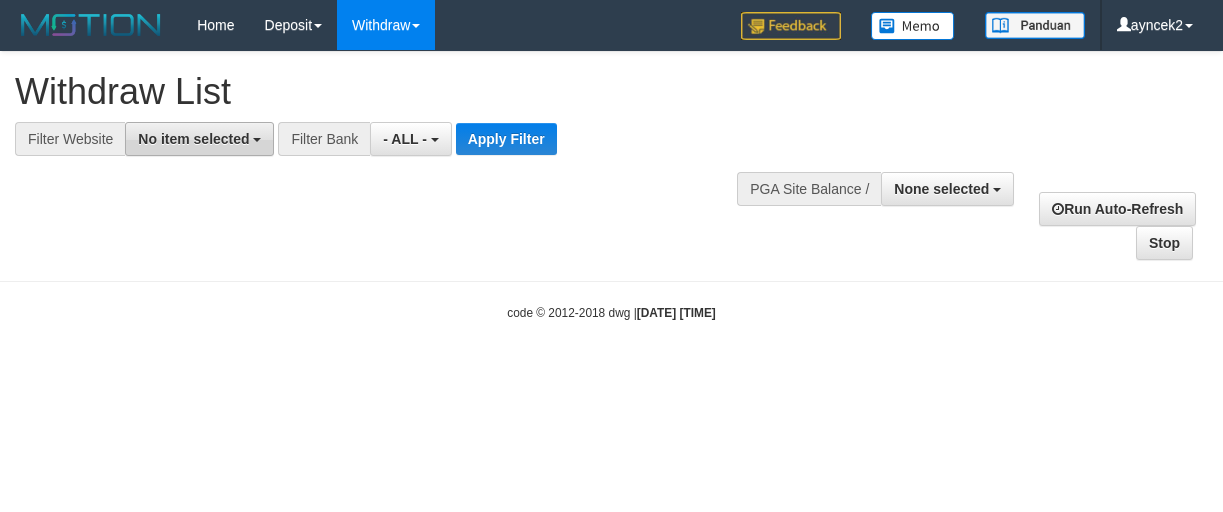 click on "No item selected" at bounding box center [193, 139] 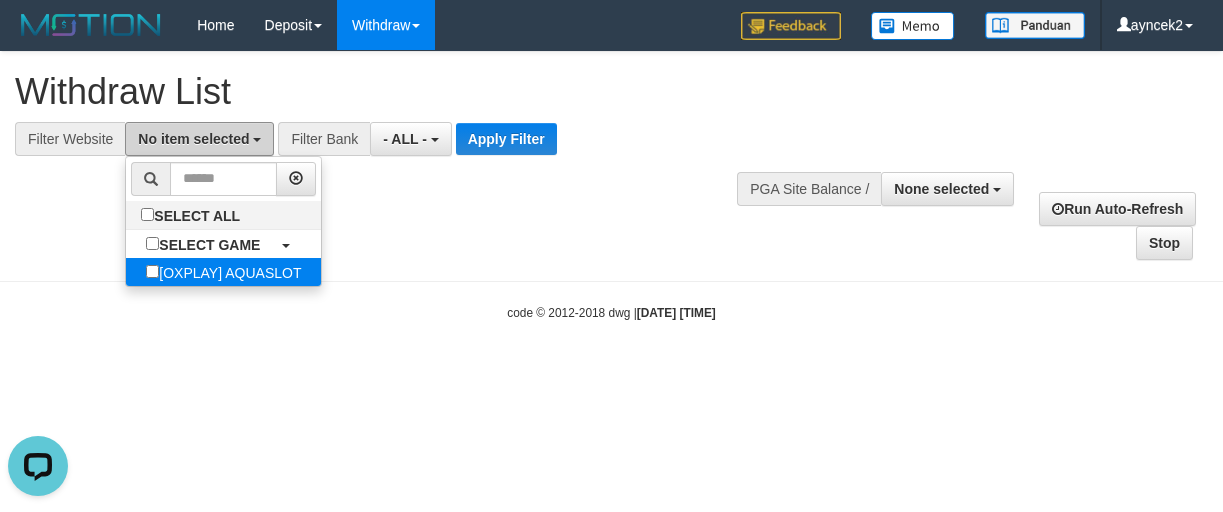 scroll, scrollTop: 0, scrollLeft: 0, axis: both 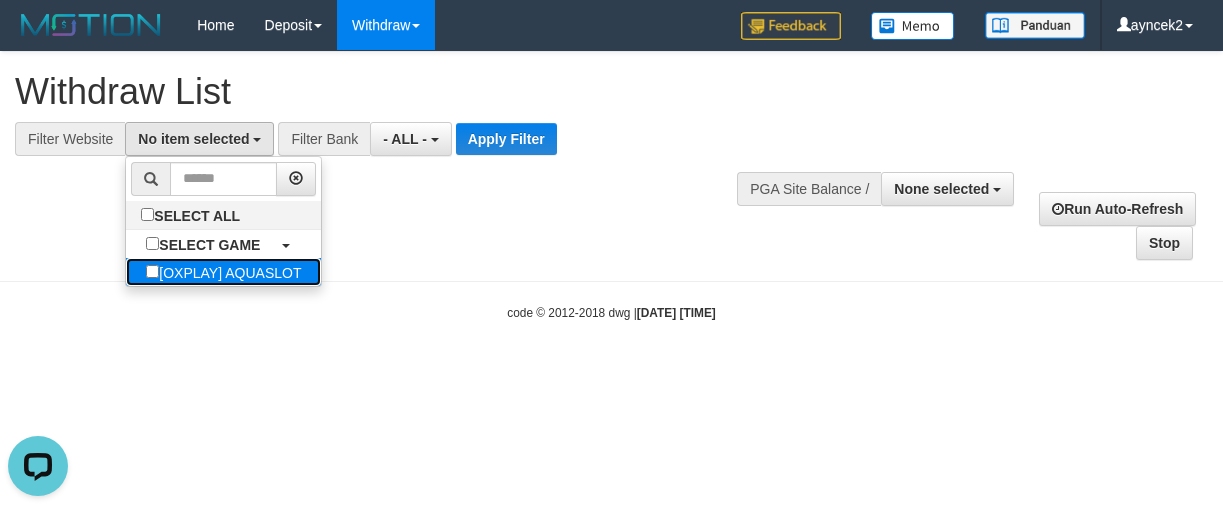 click on "[OXPLAY] AQUASLOT" at bounding box center [223, 272] 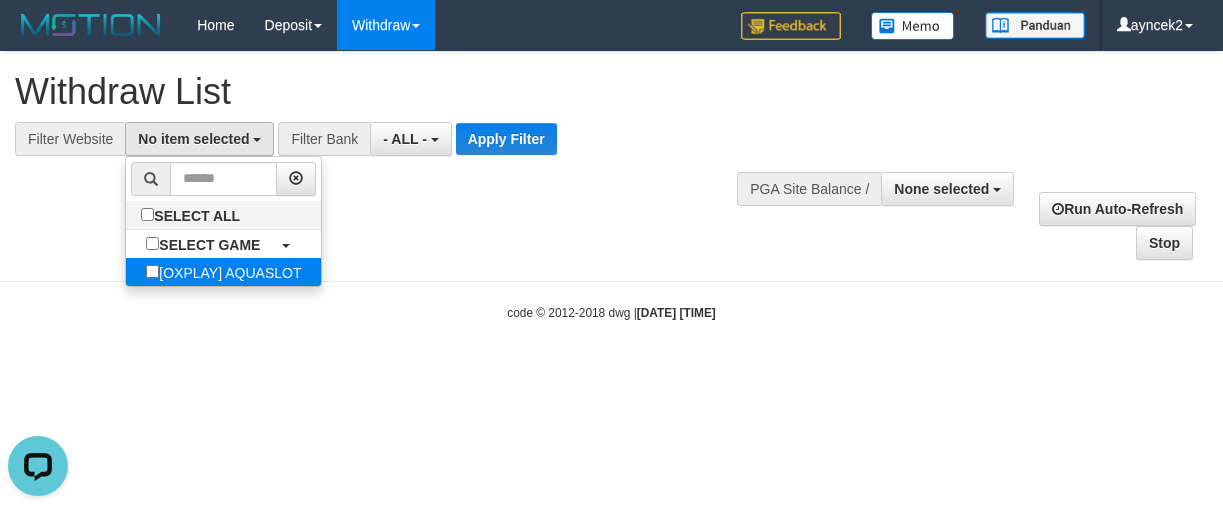 select on "***" 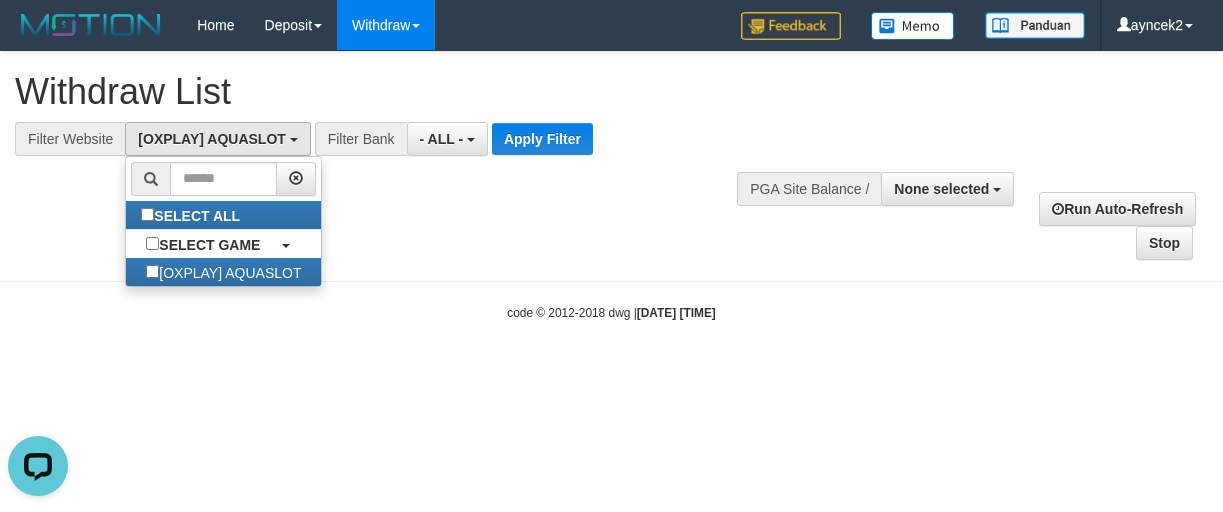 scroll, scrollTop: 18, scrollLeft: 0, axis: vertical 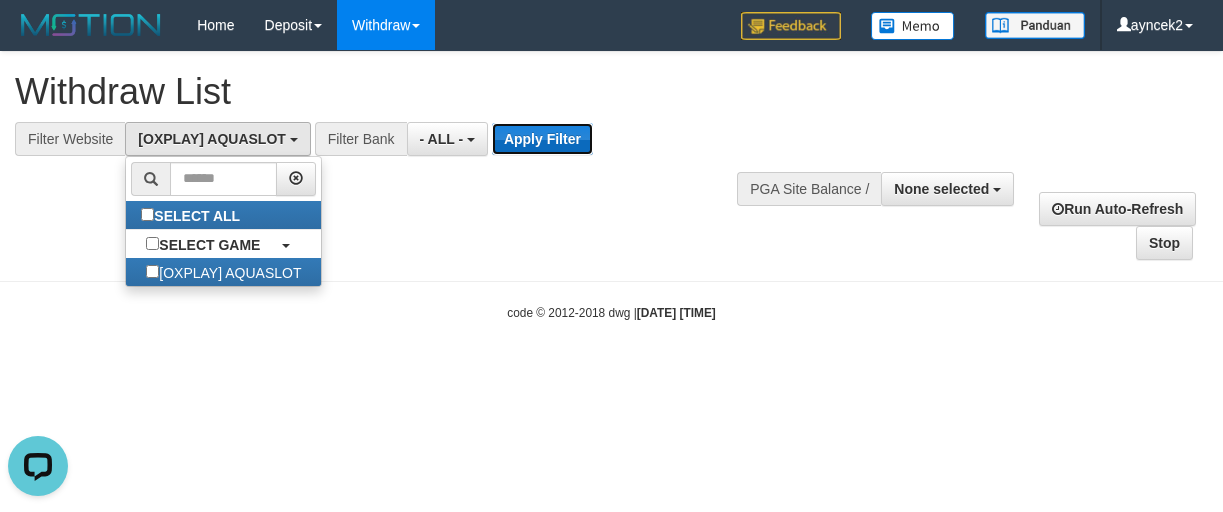 click on "Apply Filter" at bounding box center [542, 139] 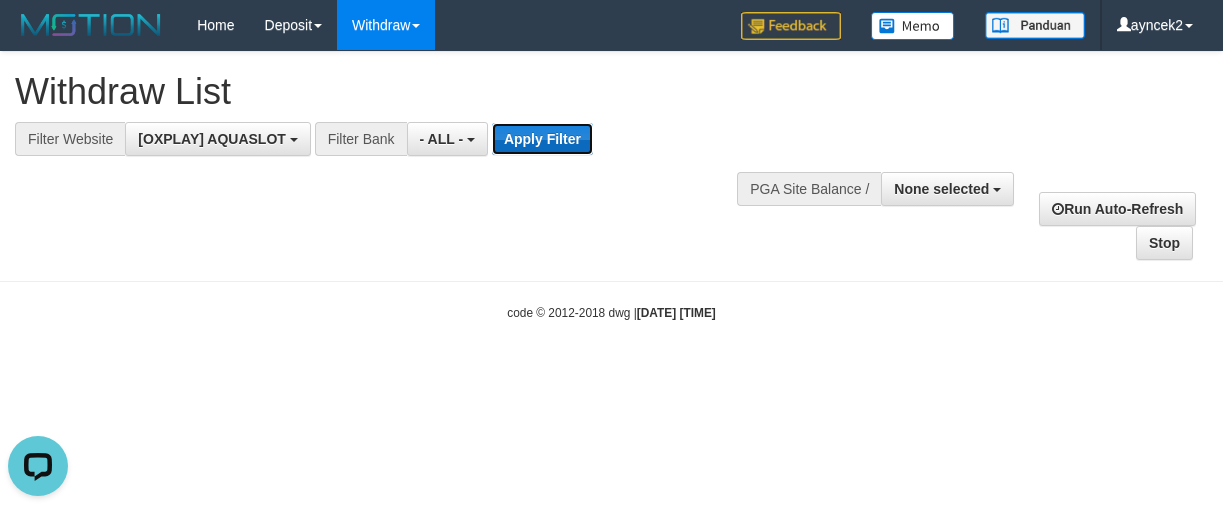 click on "Apply Filter" at bounding box center [542, 139] 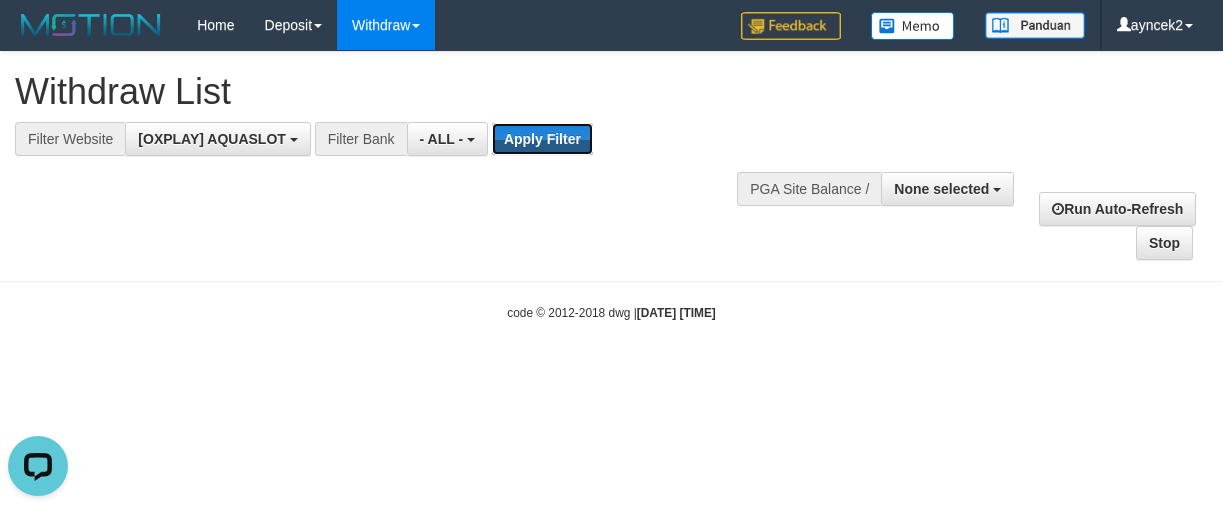 type 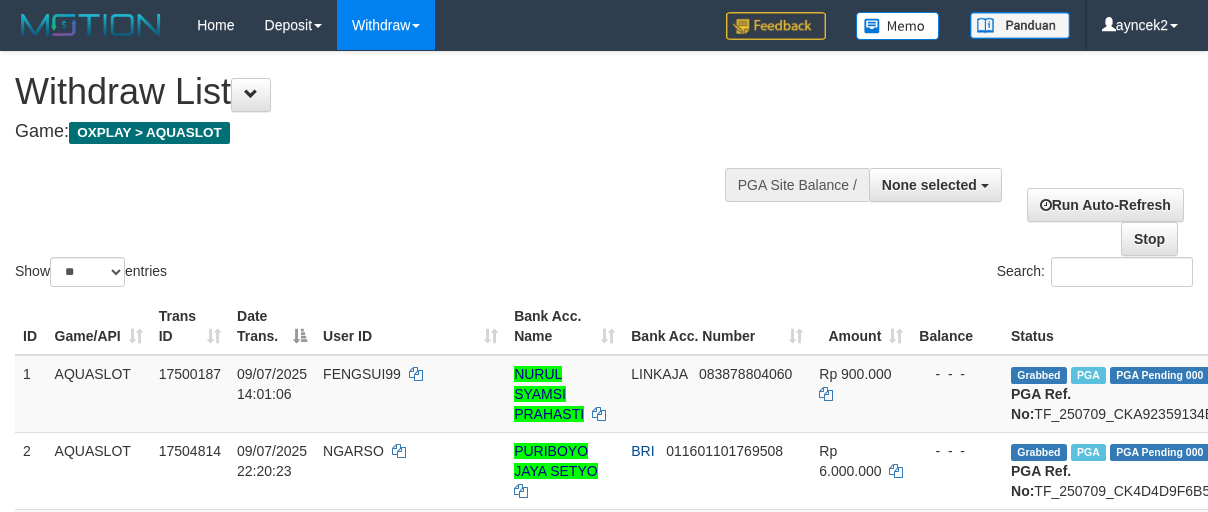 select 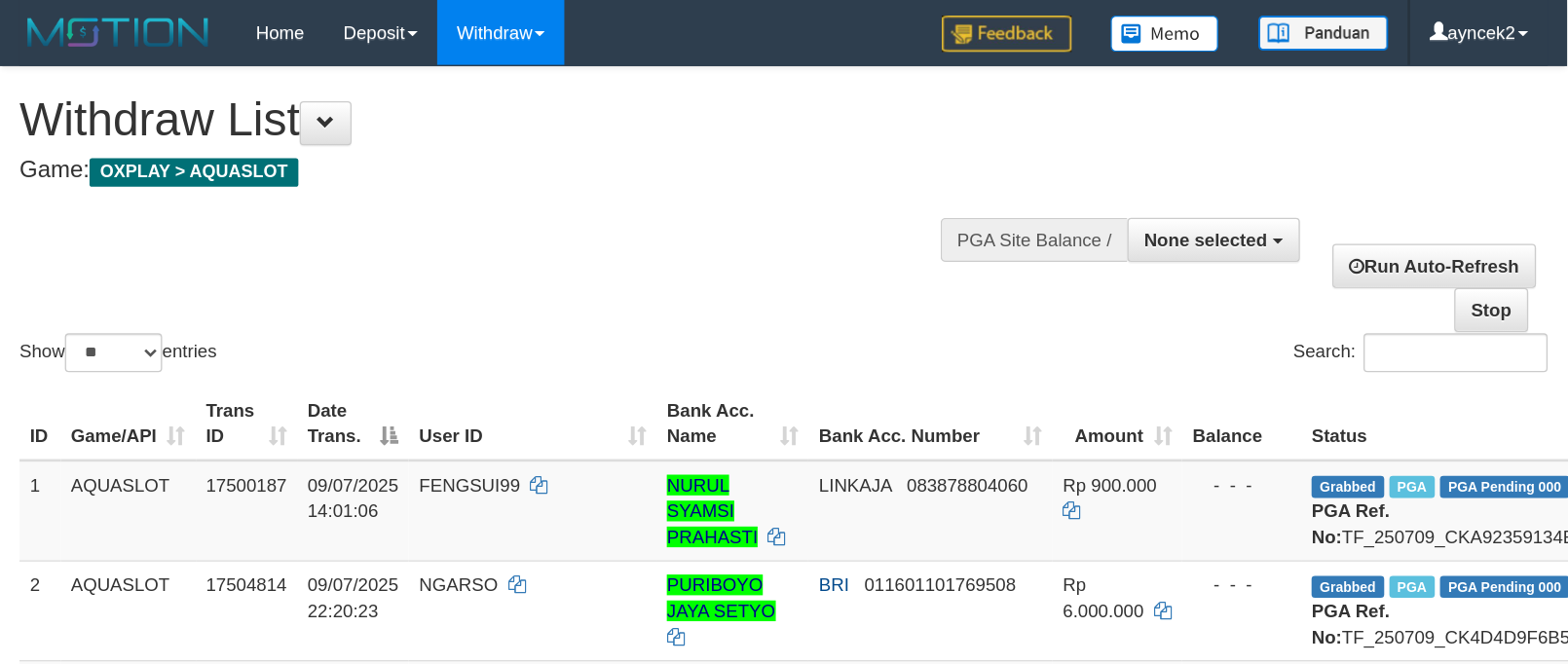 scroll, scrollTop: 0, scrollLeft: 0, axis: both 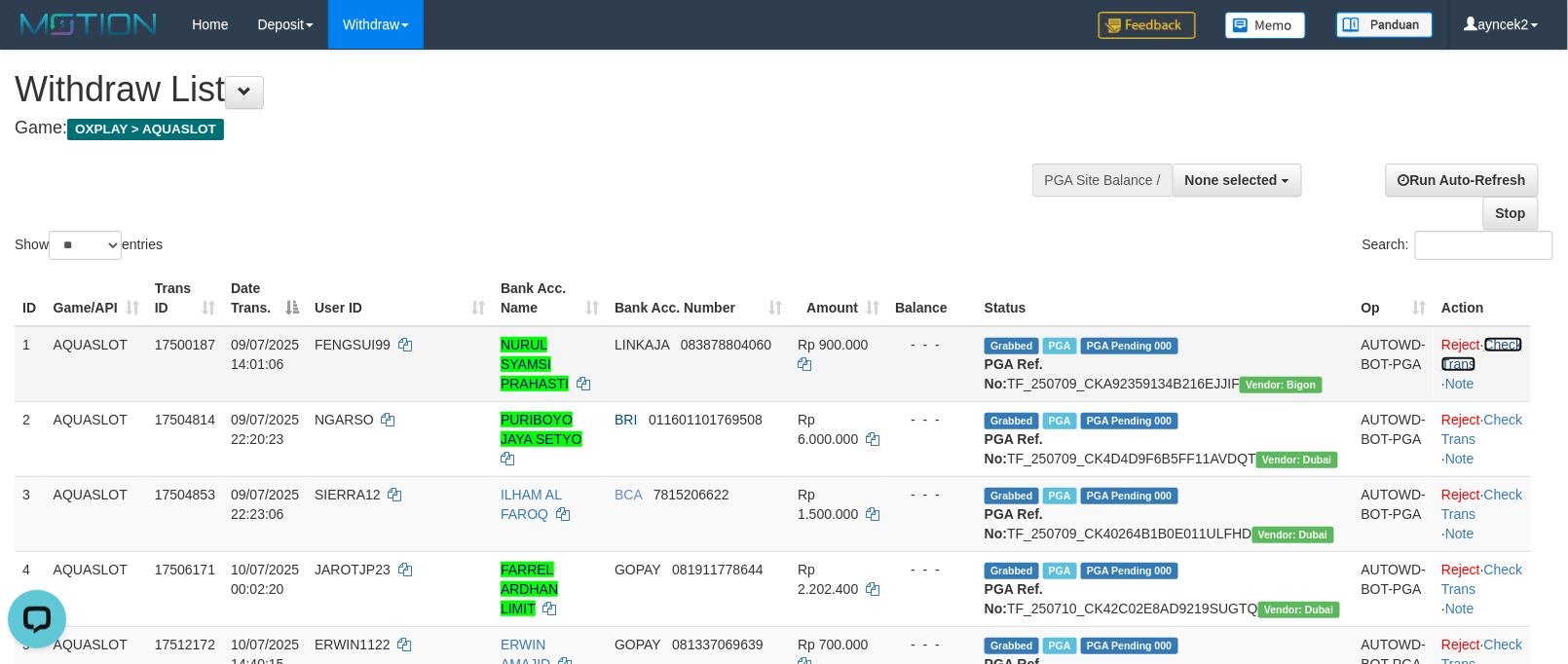click on "Check Trans" at bounding box center (1481, 354) 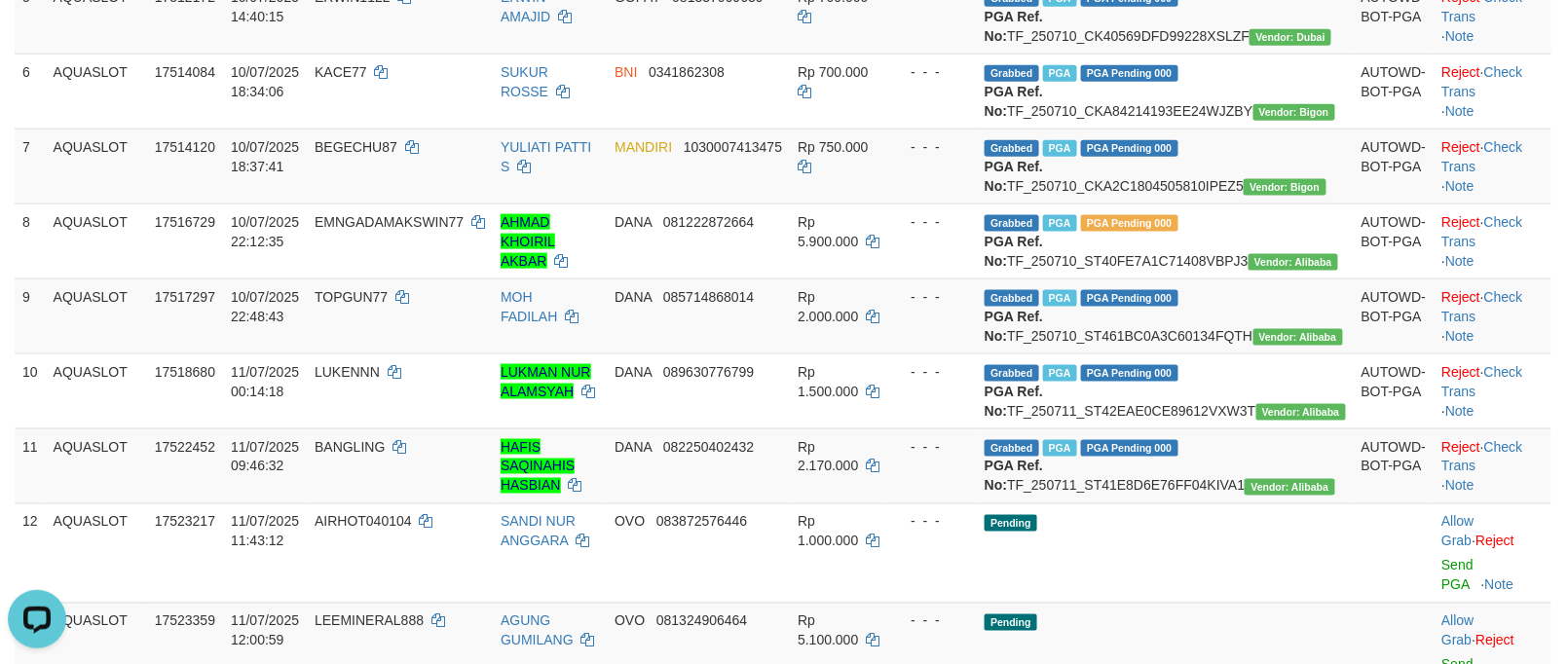 scroll, scrollTop: 908, scrollLeft: 0, axis: vertical 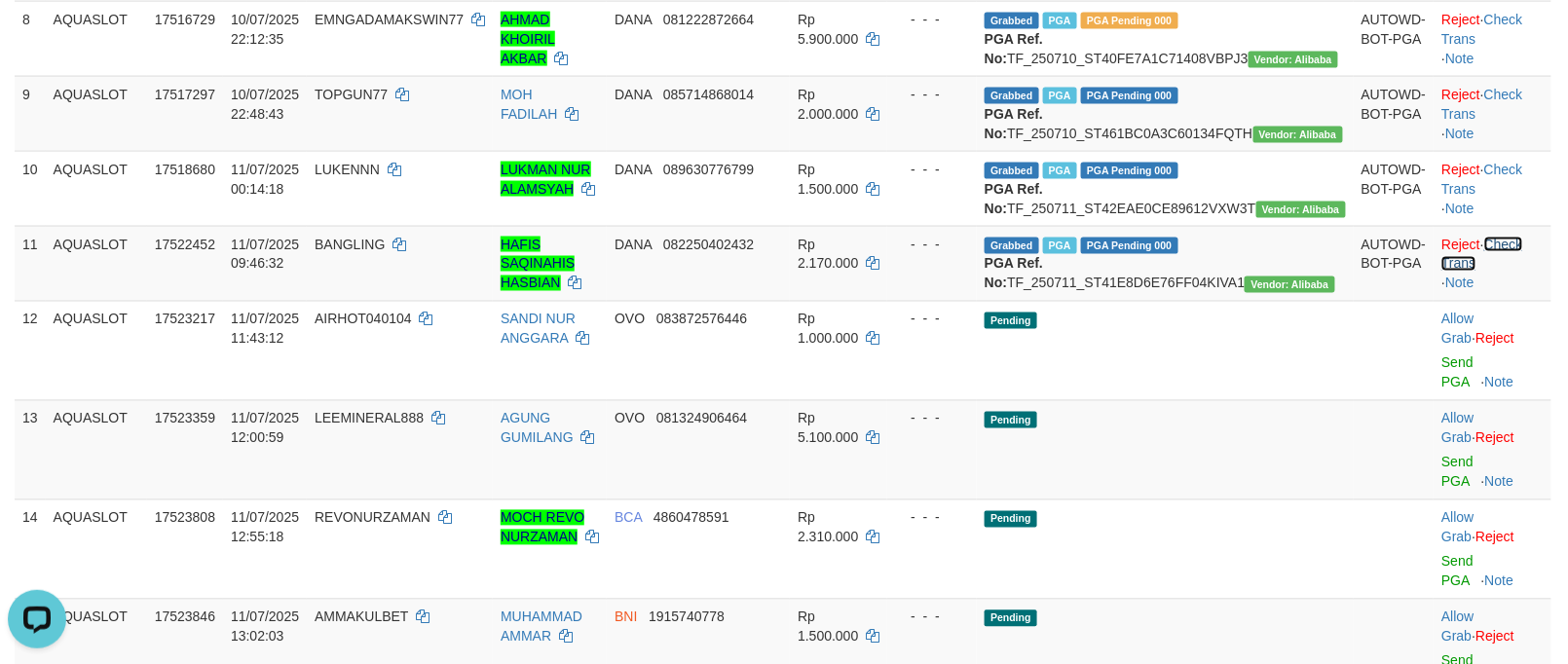 drag, startPoint x: 1424, startPoint y: 442, endPoint x: 1467, endPoint y: 440, distance: 43.04649 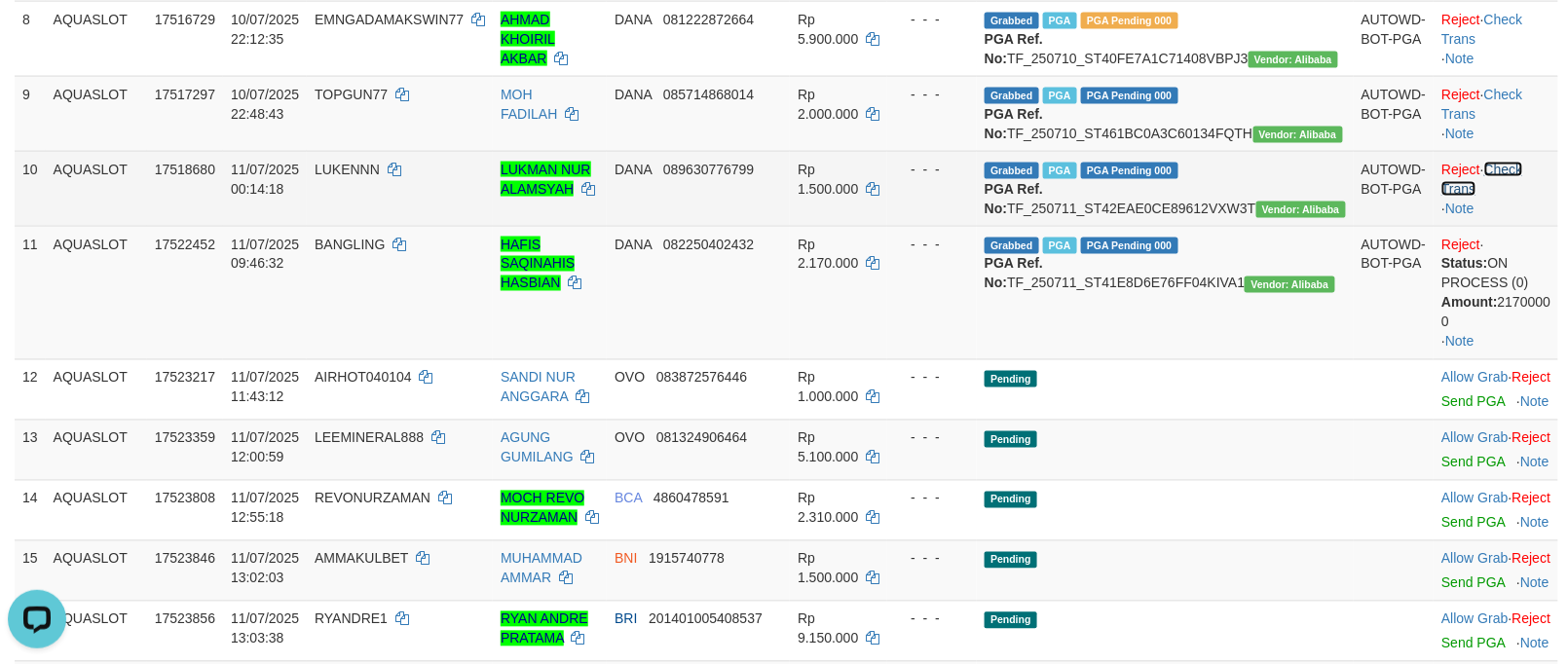 drag, startPoint x: 1431, startPoint y: 354, endPoint x: 1424, endPoint y: 337, distance: 18.384776 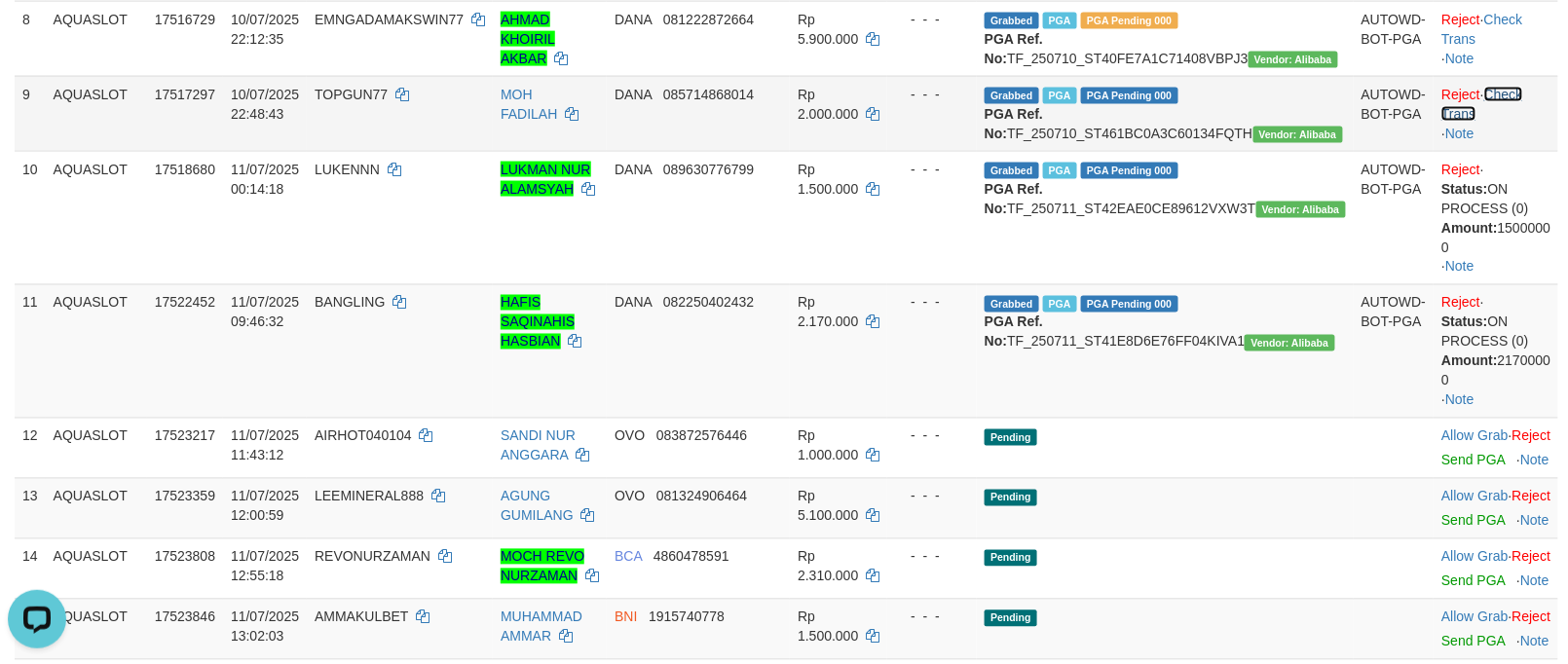 click on "Check Trans" at bounding box center (1481, 104) 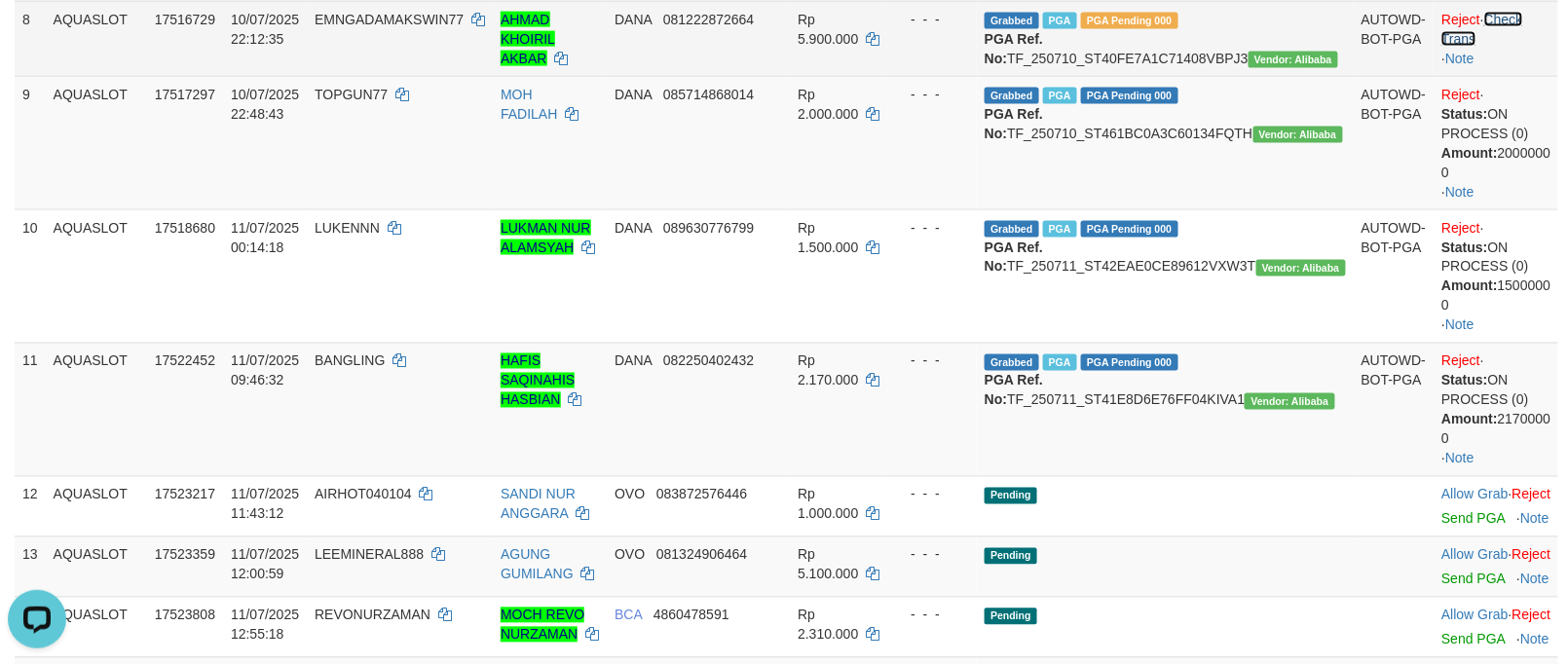 click on "Check Trans" at bounding box center [1481, 29] 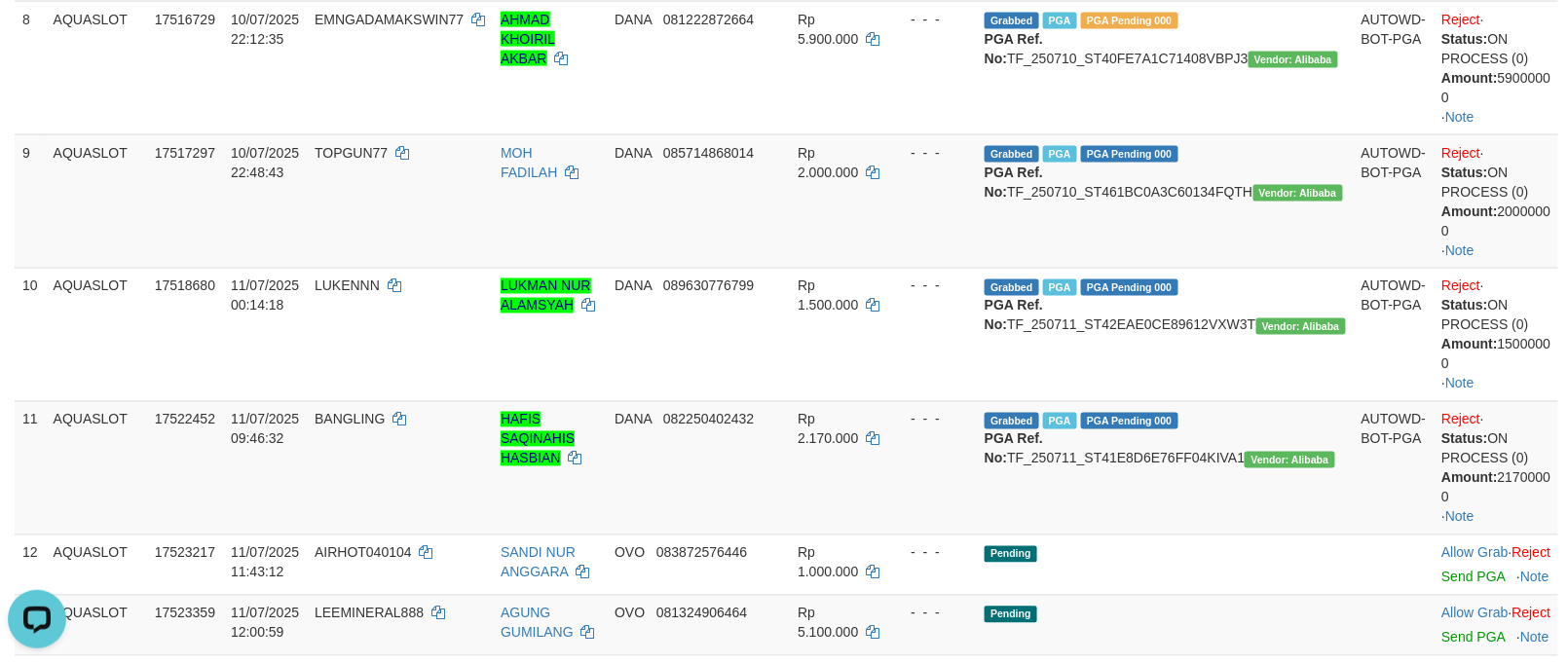 click on "Check Trans" at bounding box center [1481, -46] 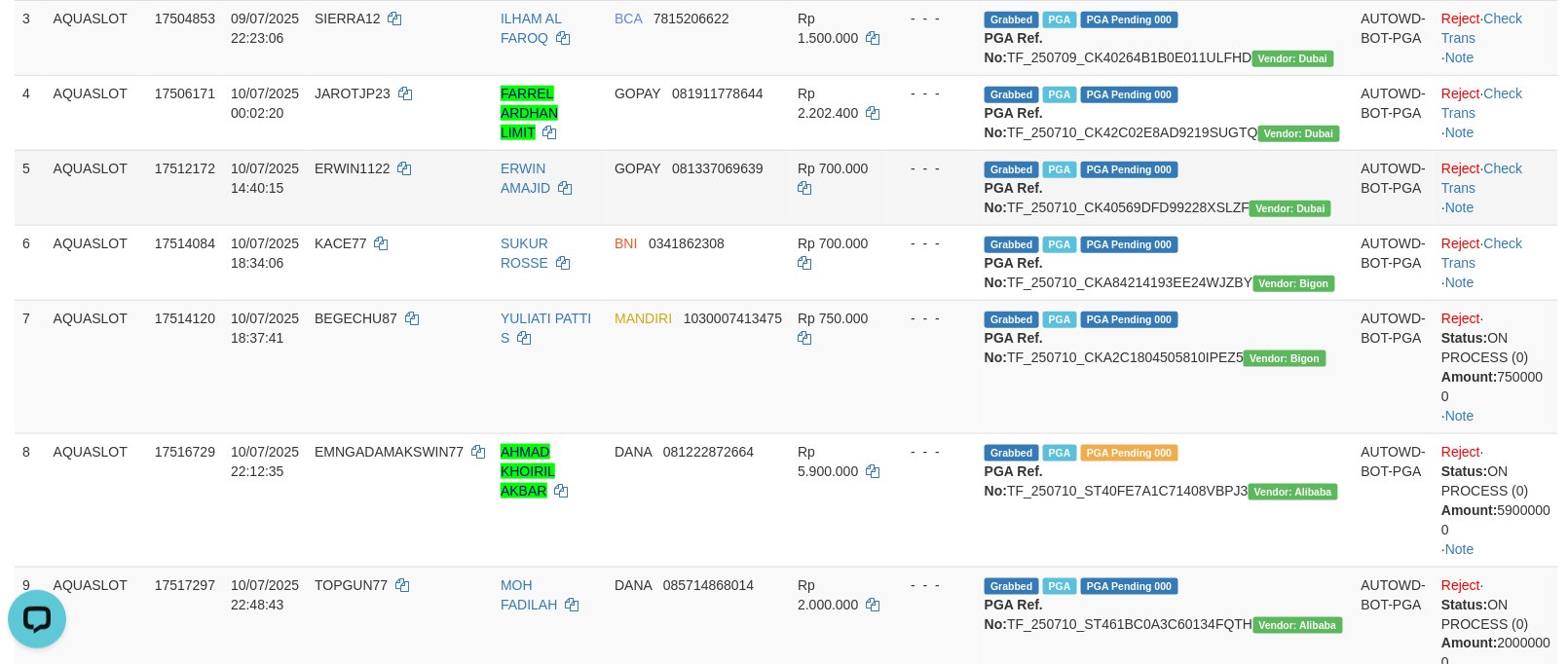 scroll, scrollTop: 519, scrollLeft: 0, axis: vertical 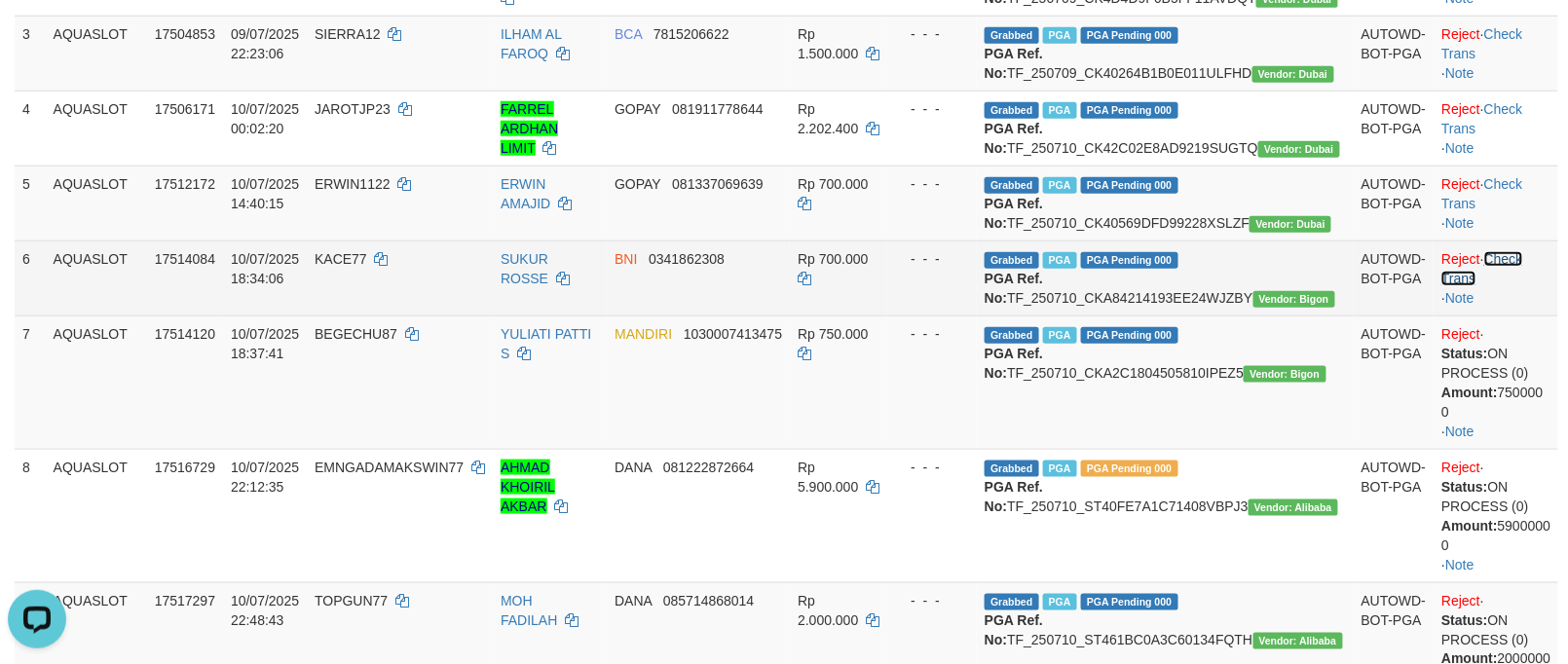 click on "Check Trans" at bounding box center (1481, 269) 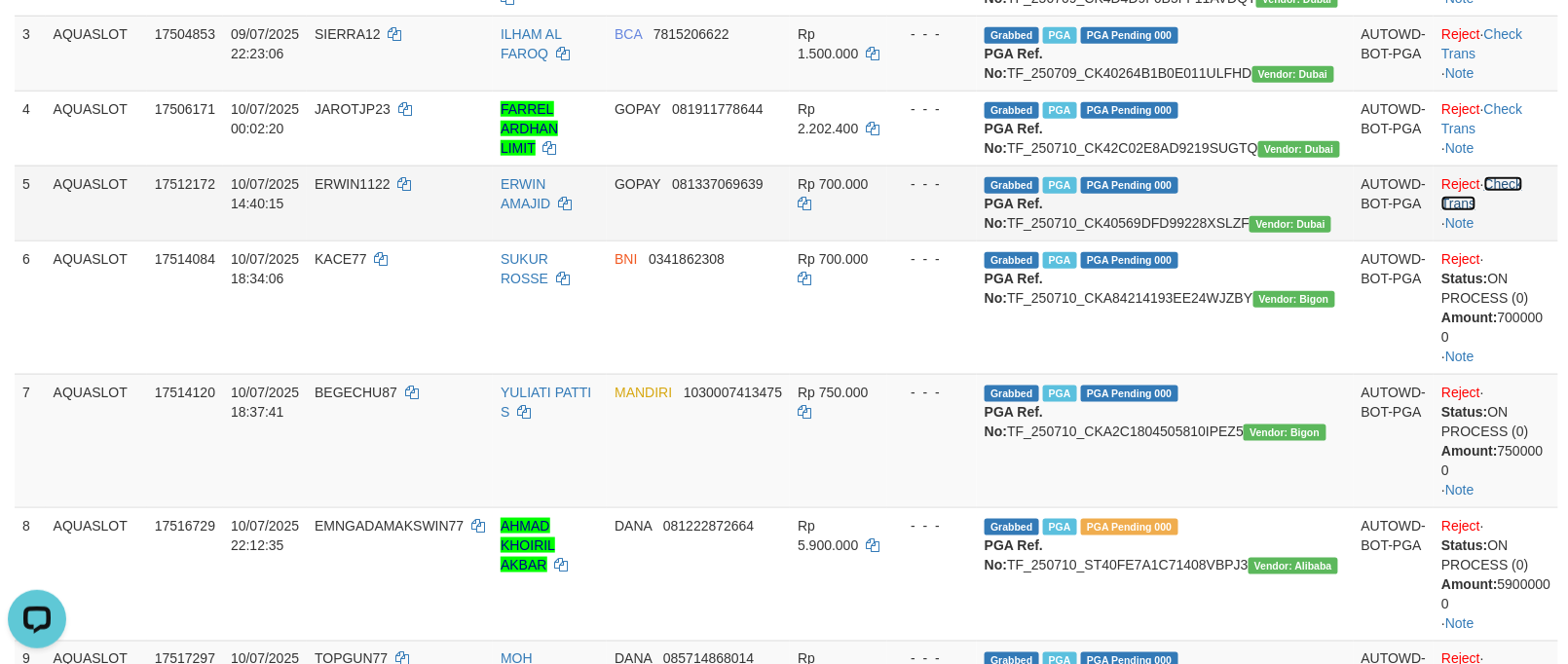 click on "Check Trans" at bounding box center (1481, 194) 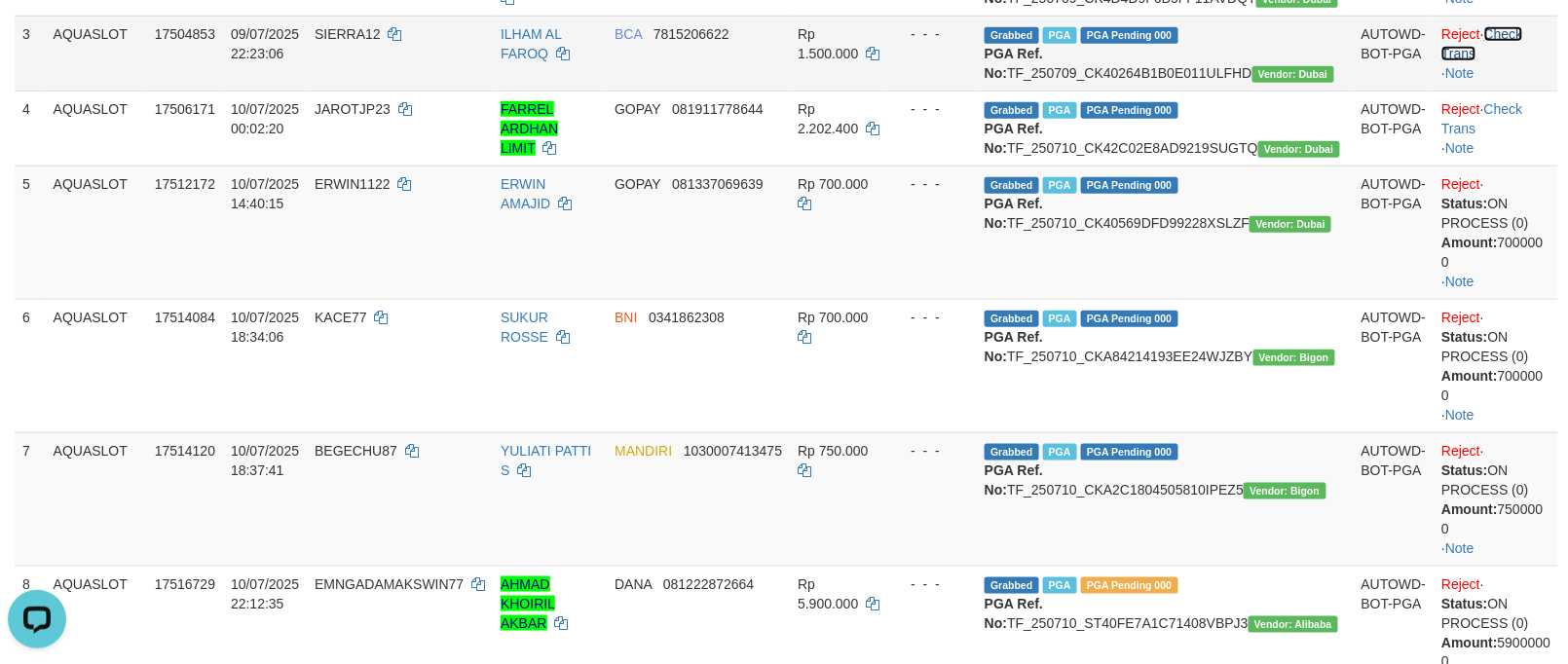 click on "Check Trans" at bounding box center (1481, 44) 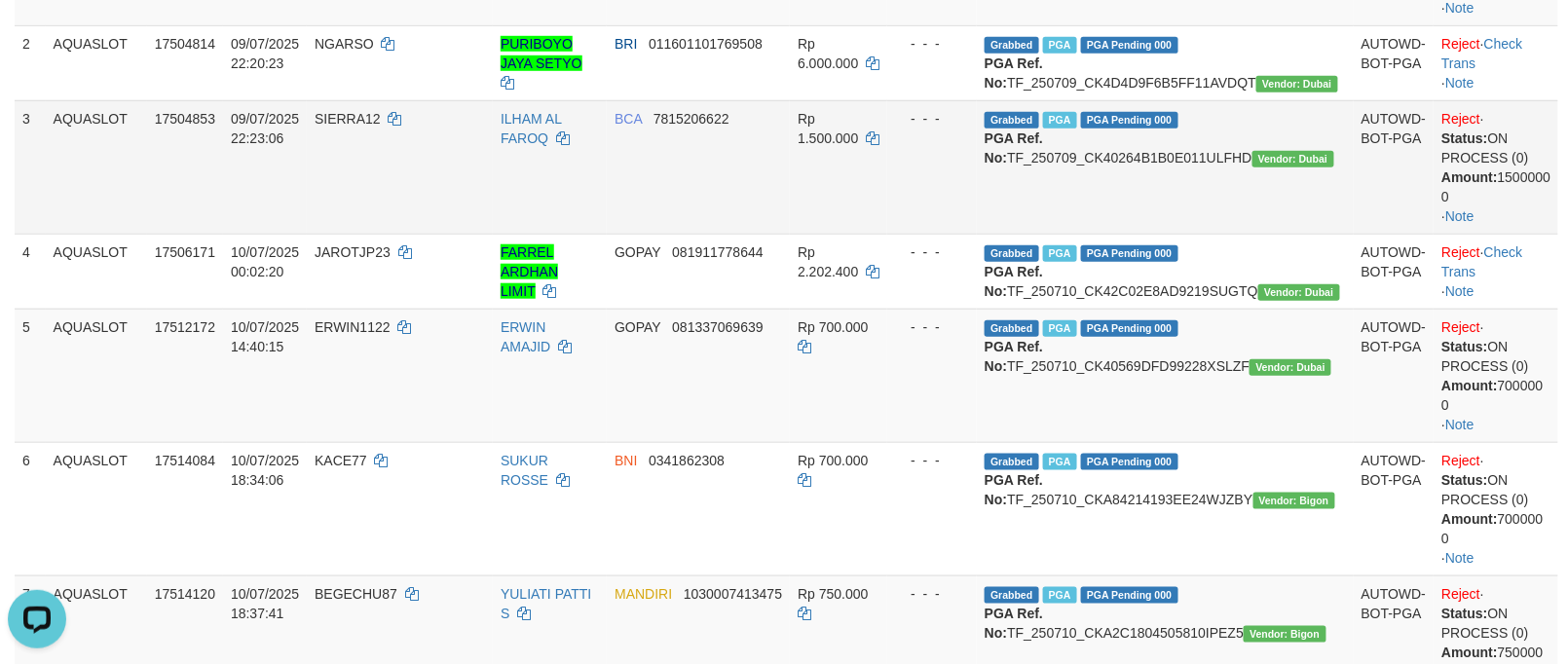 scroll, scrollTop: 389, scrollLeft: 0, axis: vertical 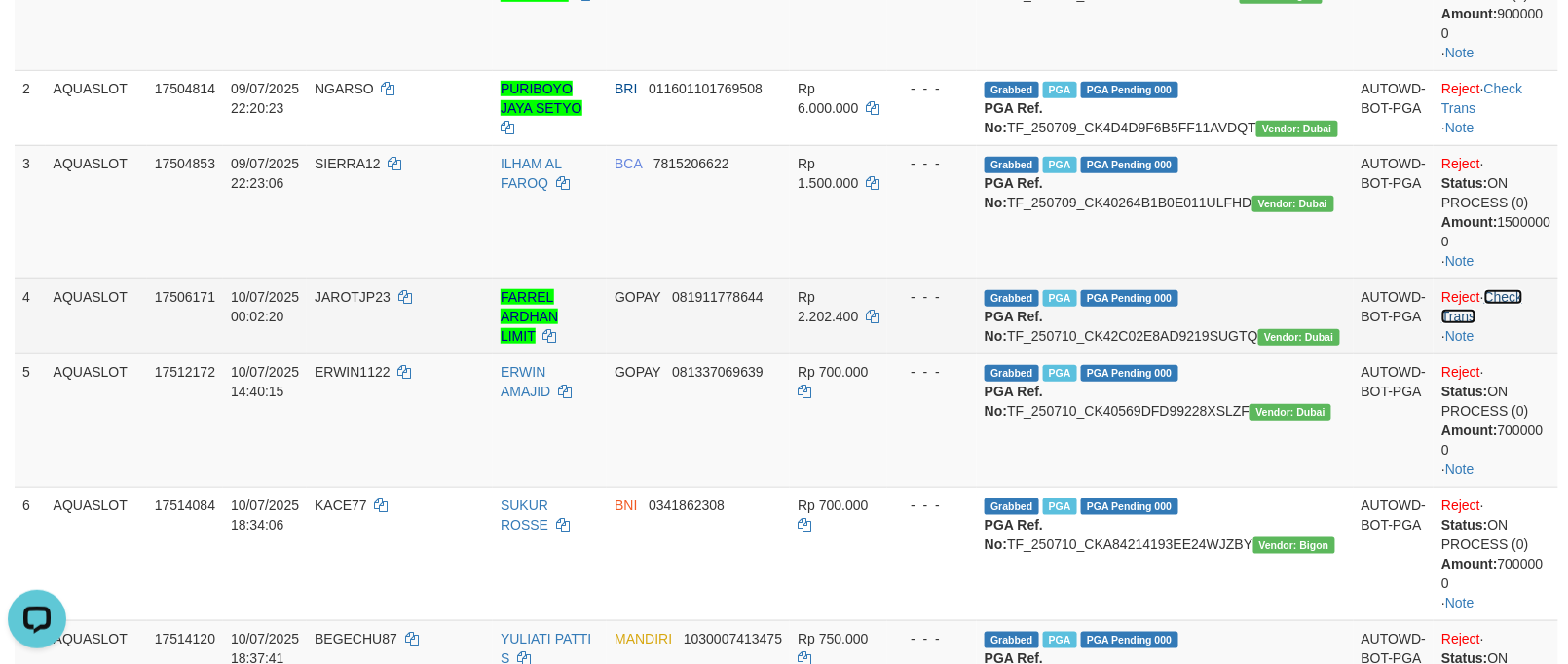 click on "Check Trans" at bounding box center (1481, 307) 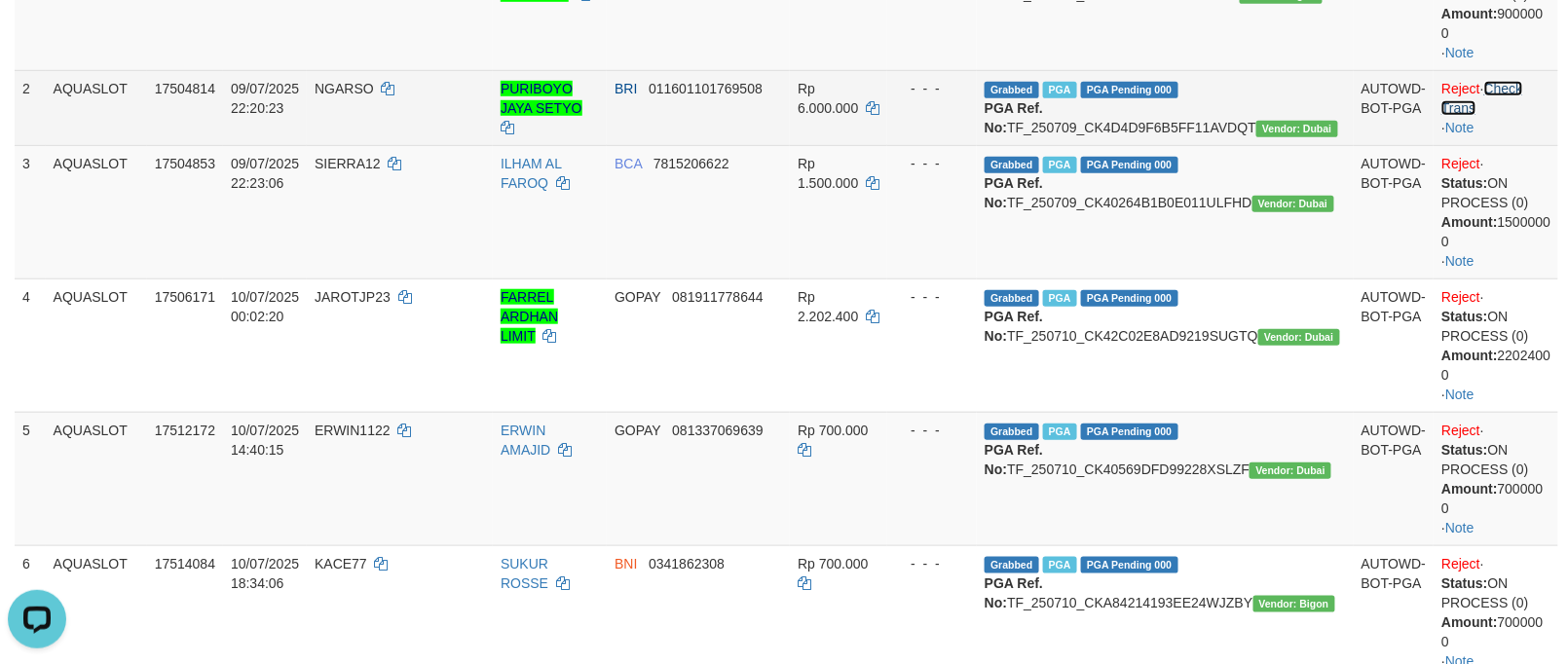 drag, startPoint x: 1427, startPoint y: 105, endPoint x: 1459, endPoint y: 119, distance: 34.928498 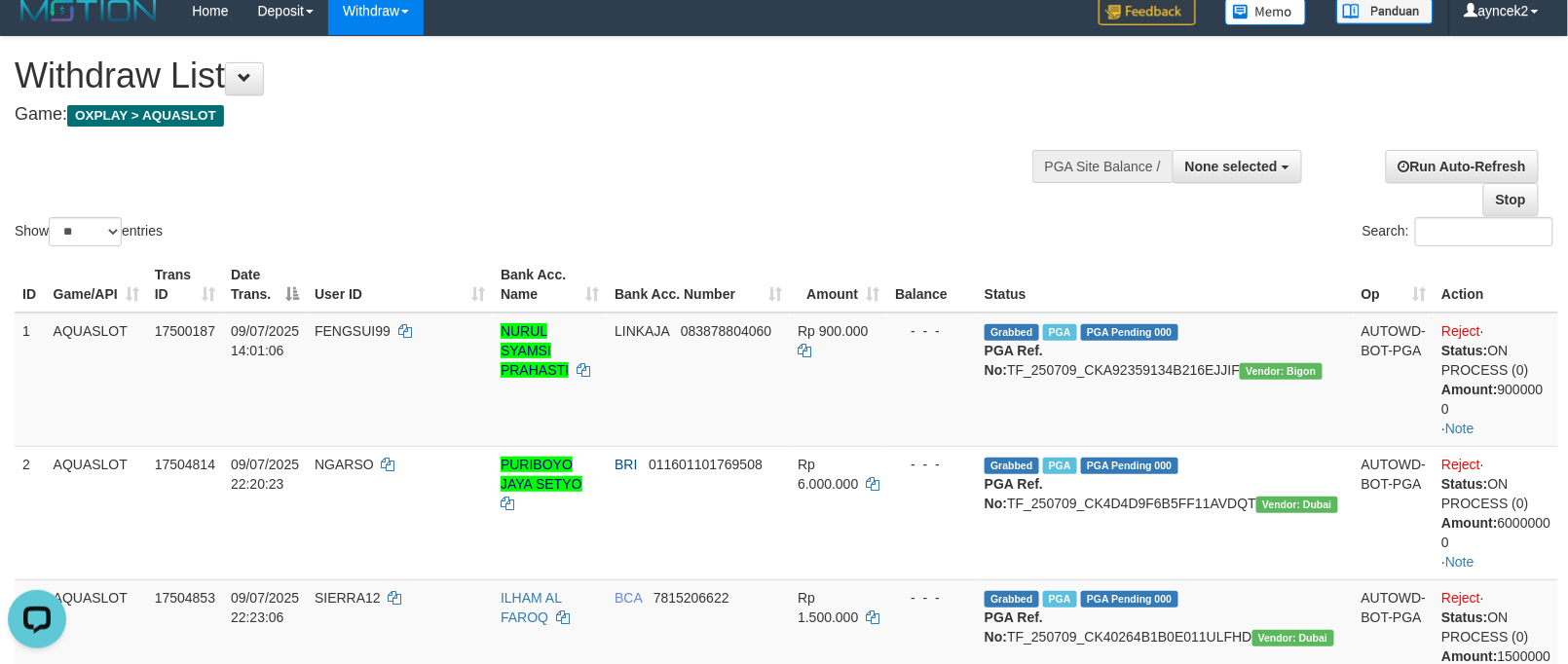 scroll, scrollTop: 0, scrollLeft: 0, axis: both 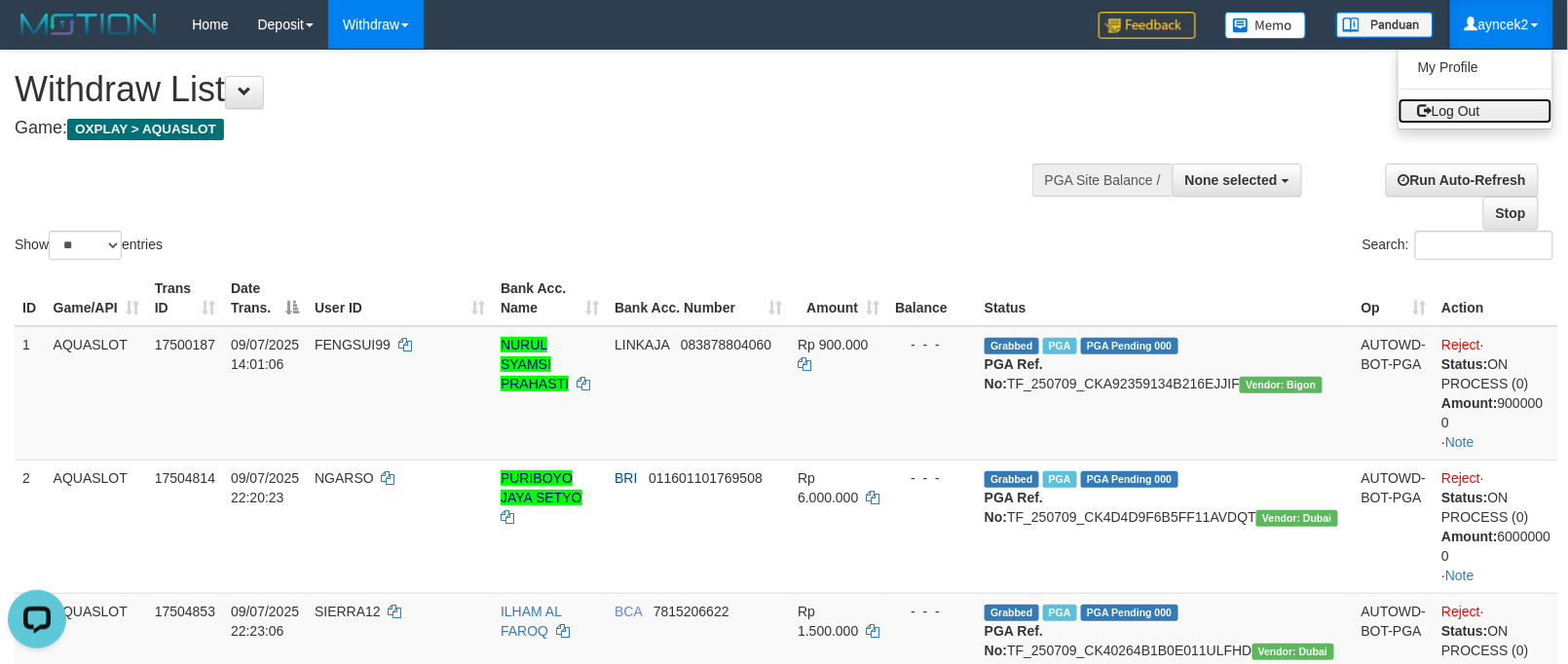 click on "Log Out" at bounding box center [1475, 111] 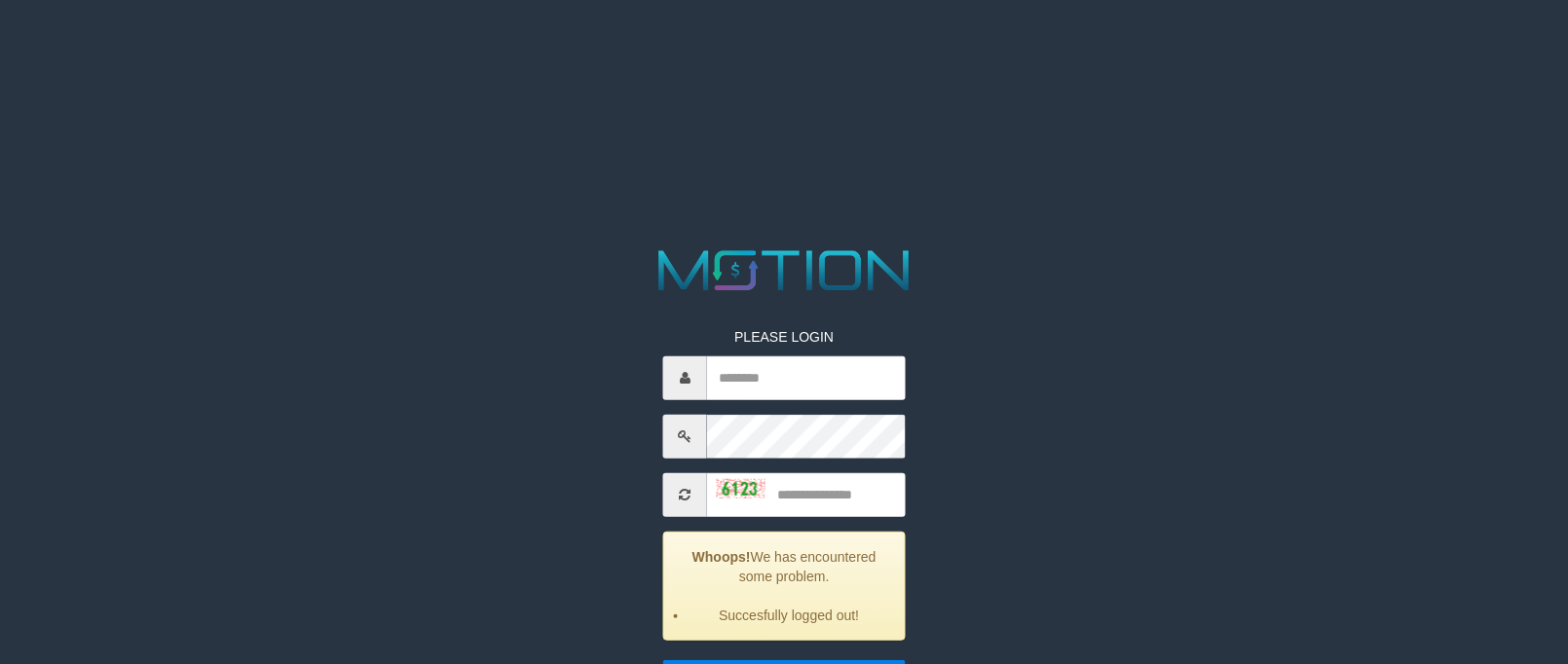 scroll, scrollTop: 0, scrollLeft: 0, axis: both 